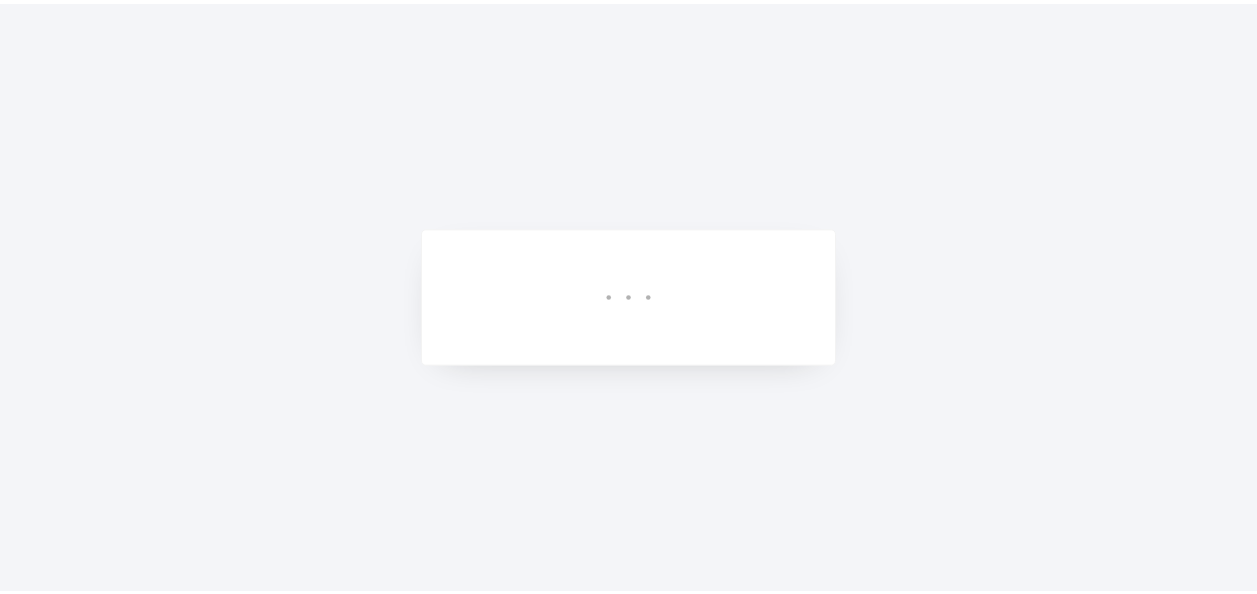 scroll, scrollTop: 0, scrollLeft: 0, axis: both 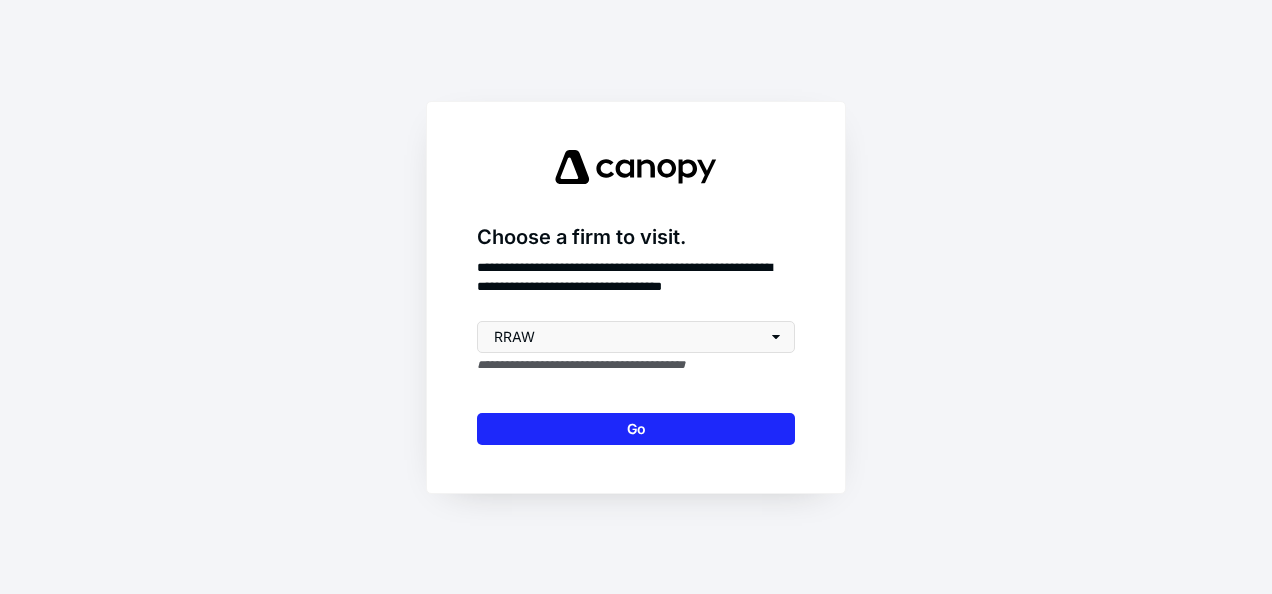 click on "Go" at bounding box center (636, 429) 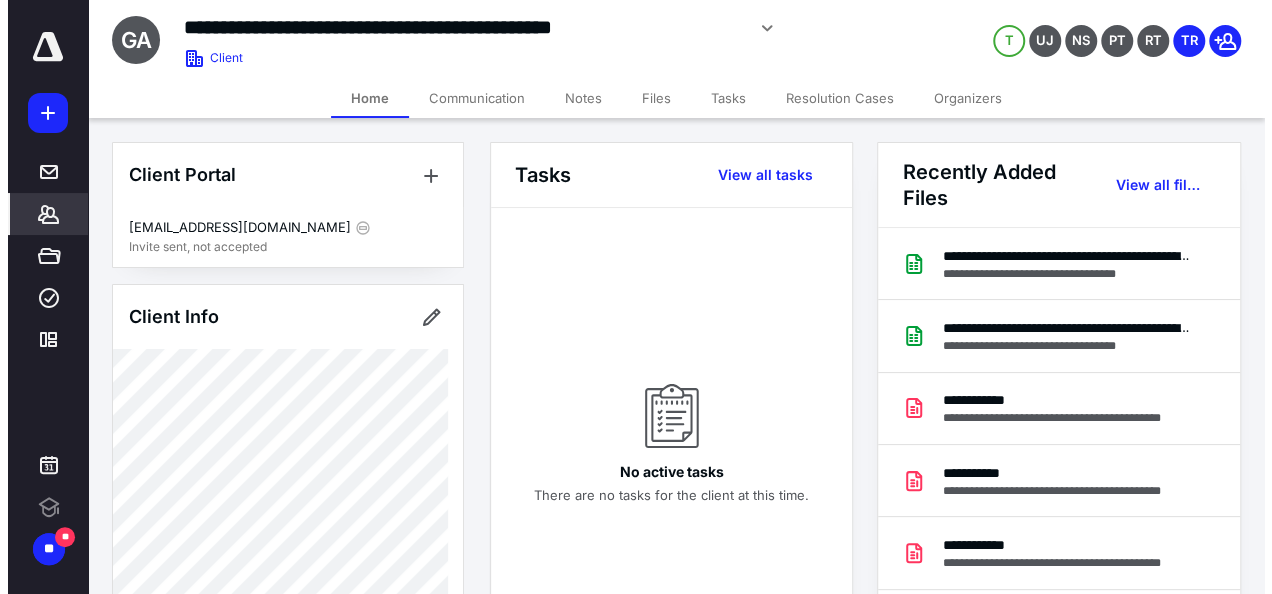 scroll, scrollTop: 0, scrollLeft: 0, axis: both 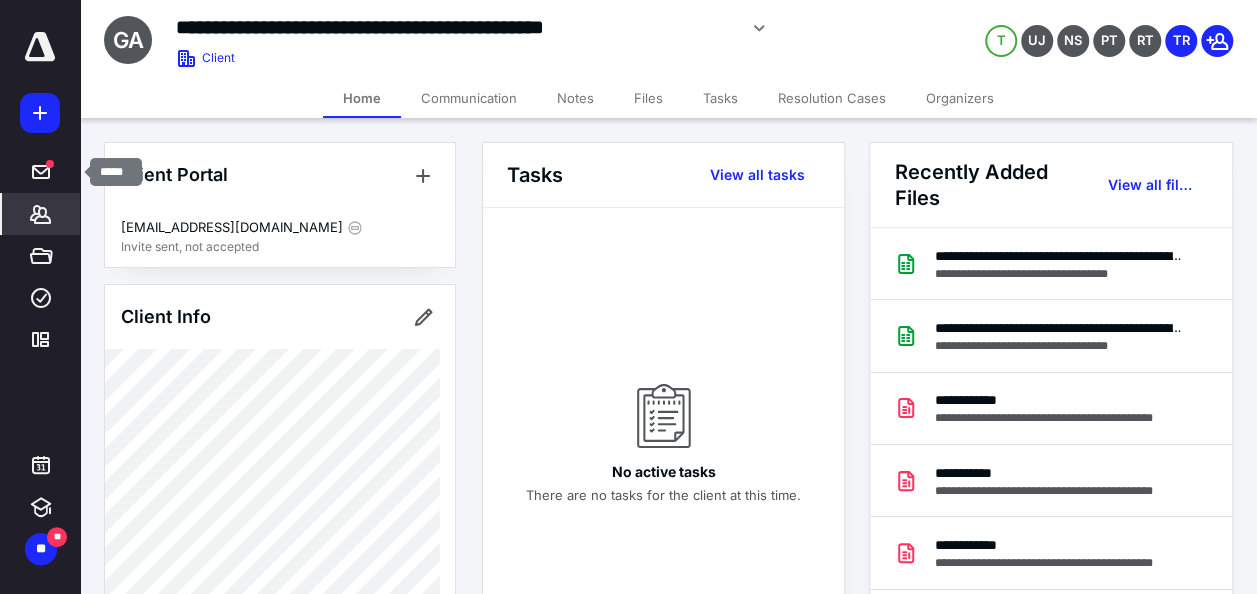 click 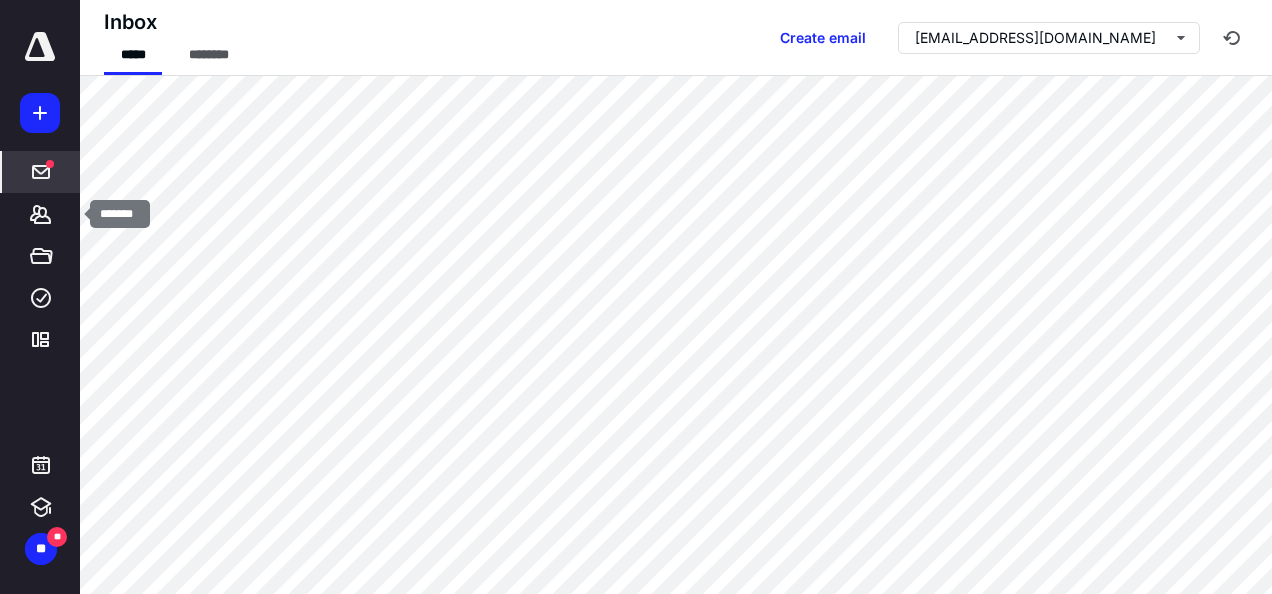 click 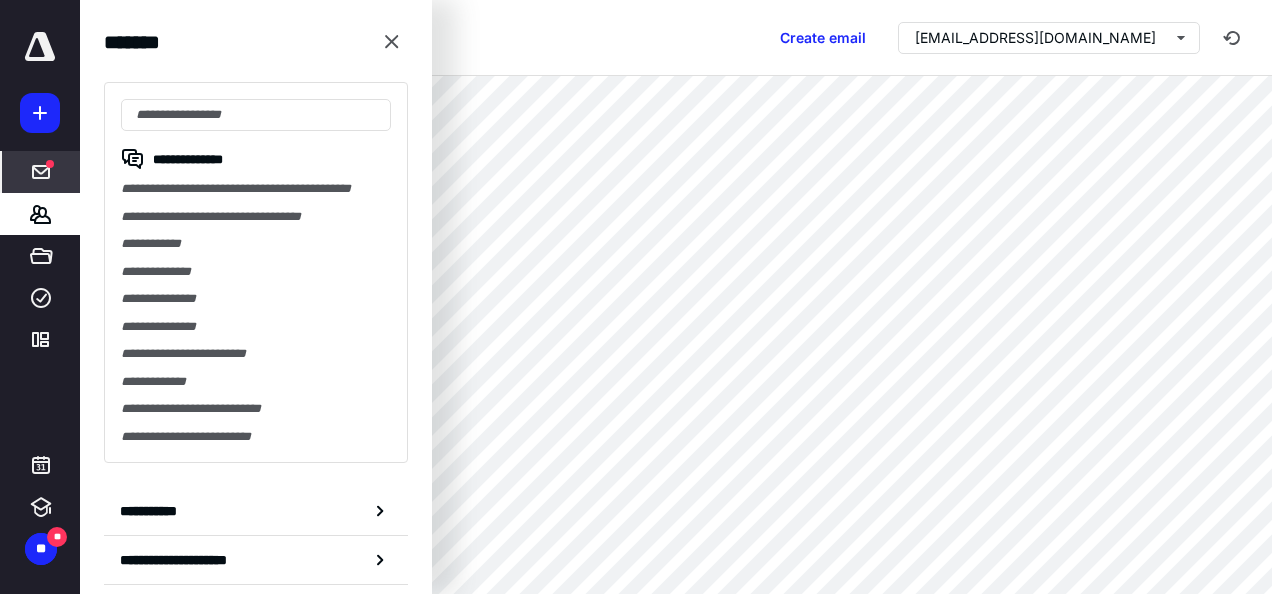 click at bounding box center (256, 115) 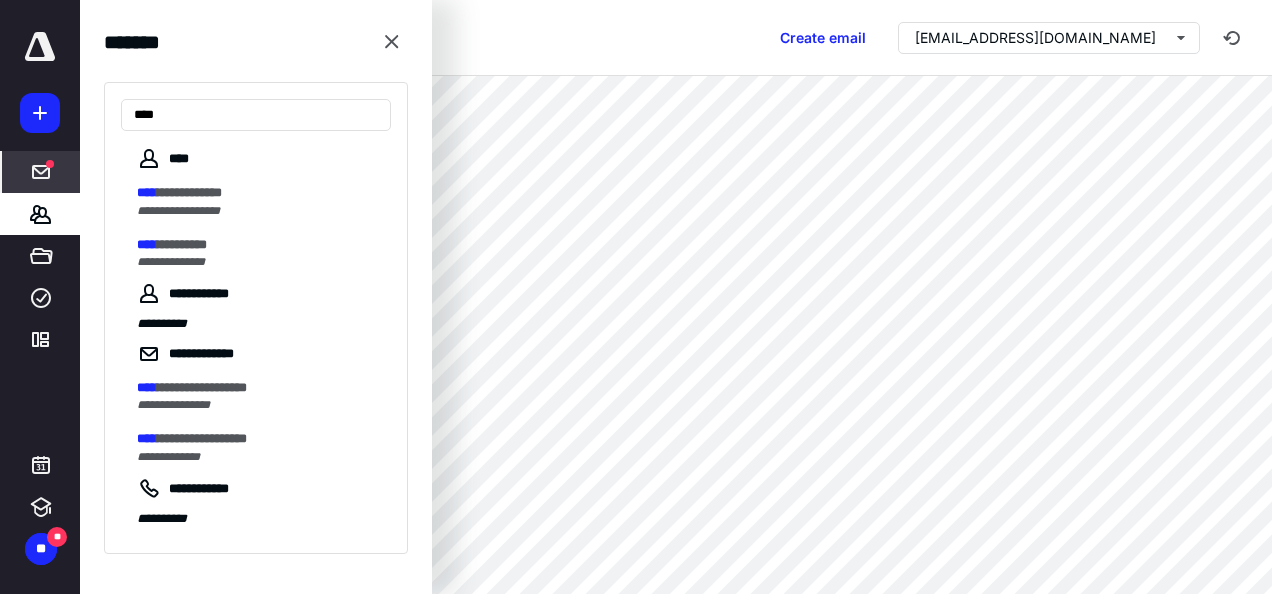 type on "****" 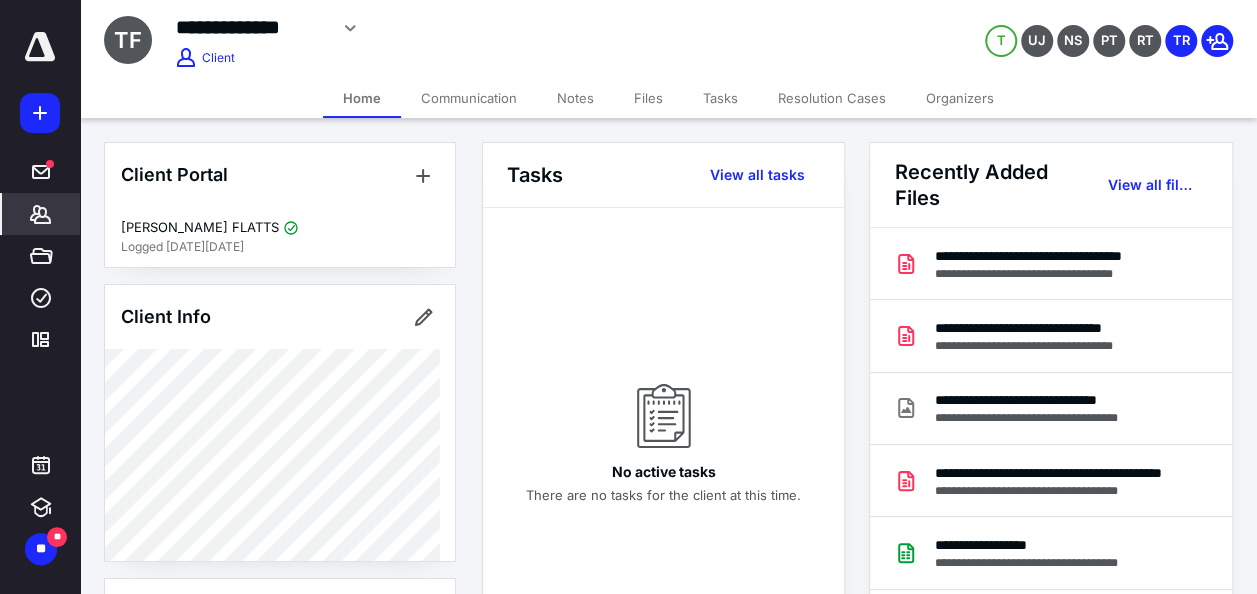 click on "Files" at bounding box center [648, 98] 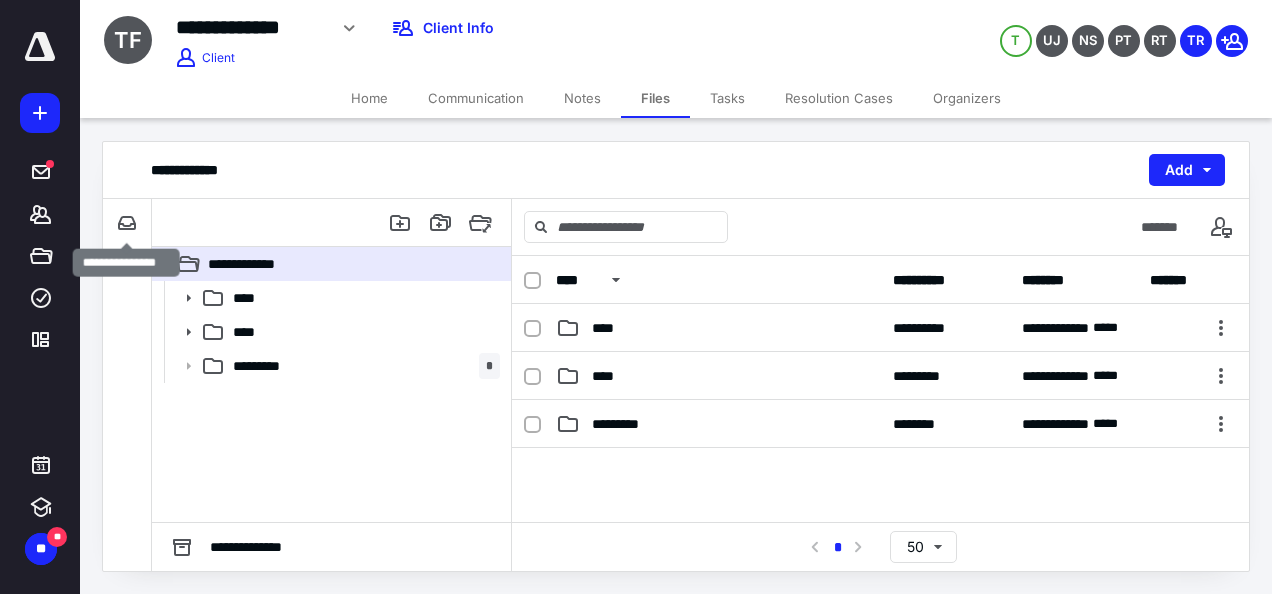 click at bounding box center [127, 223] 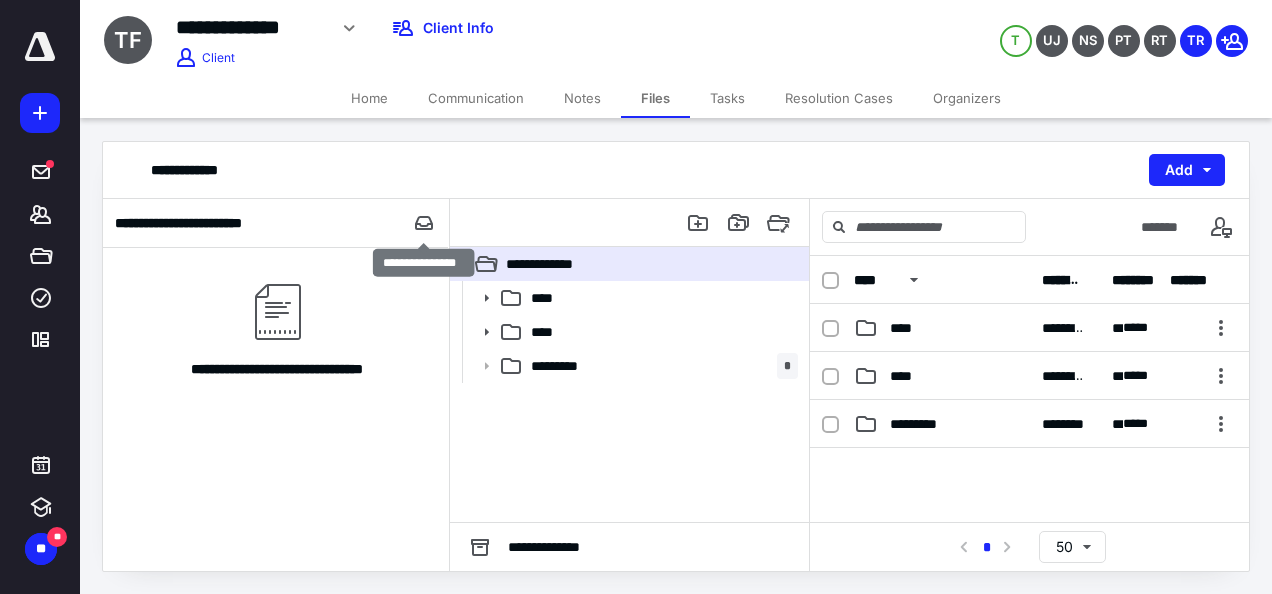 click at bounding box center [424, 223] 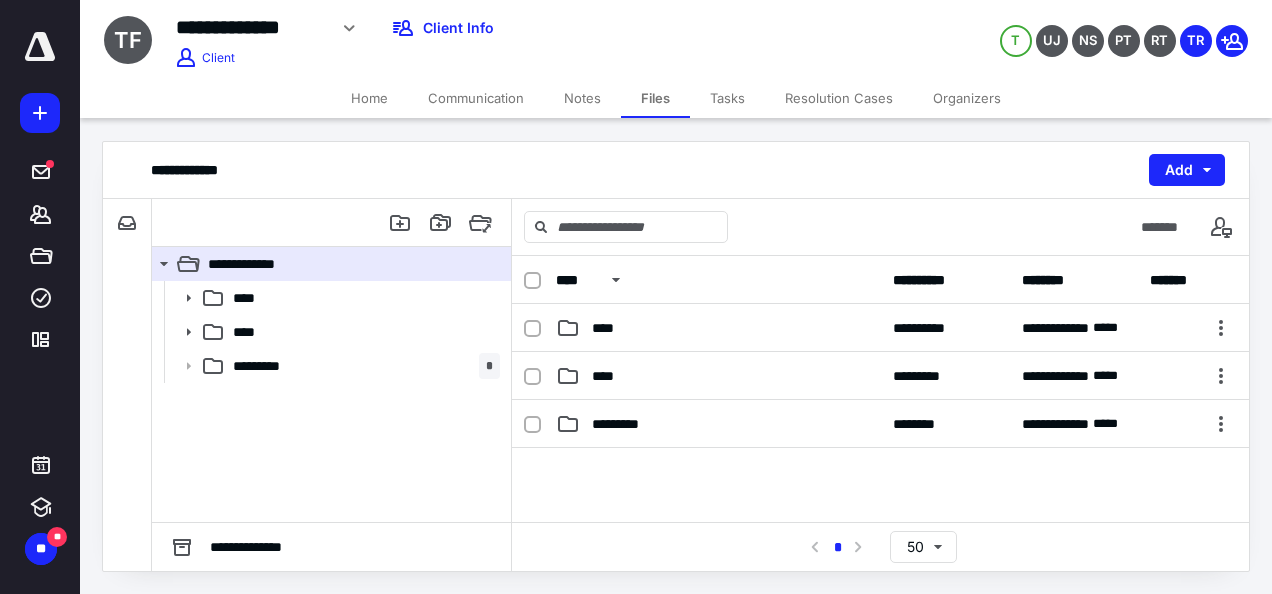 click 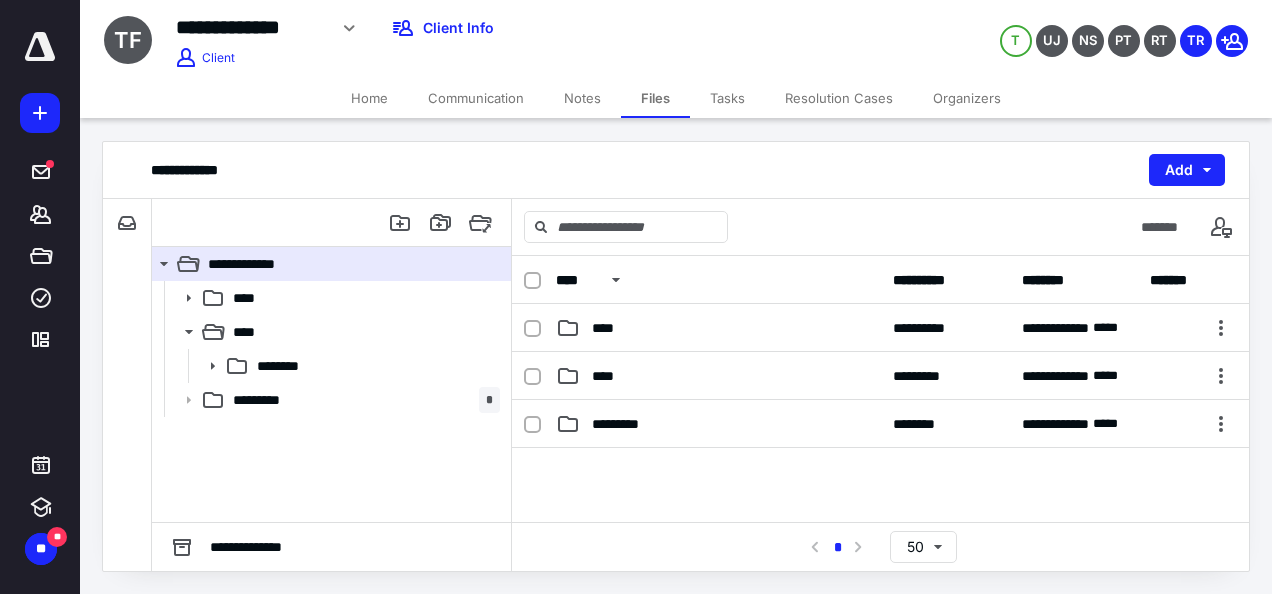 click 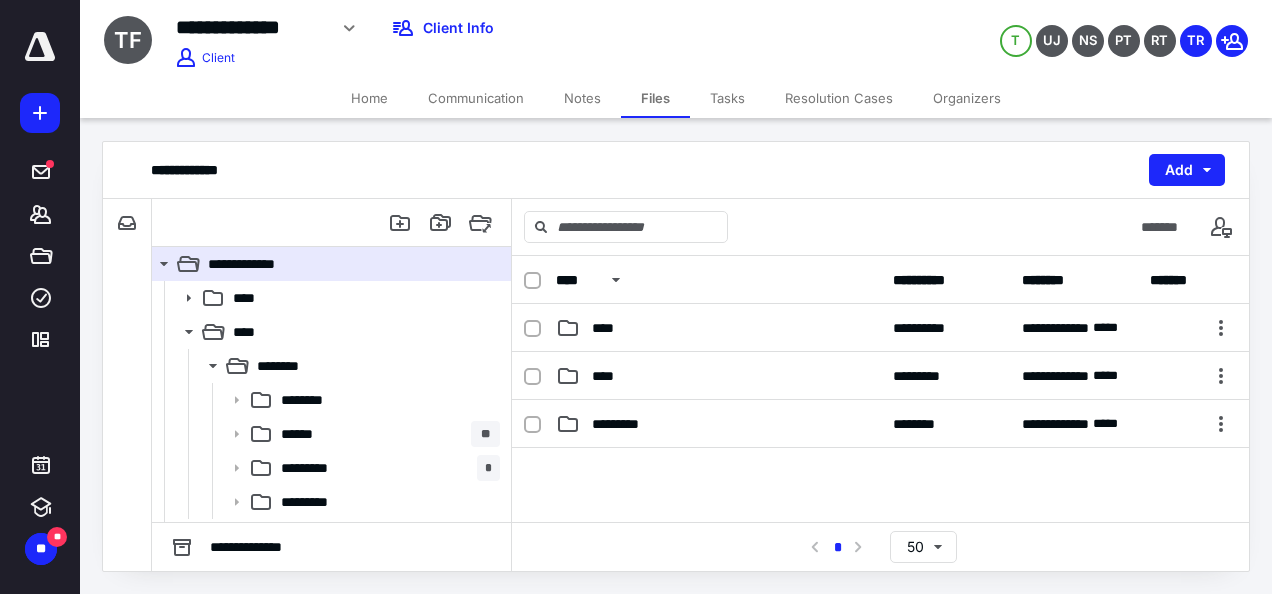 click on "******" at bounding box center [307, 434] 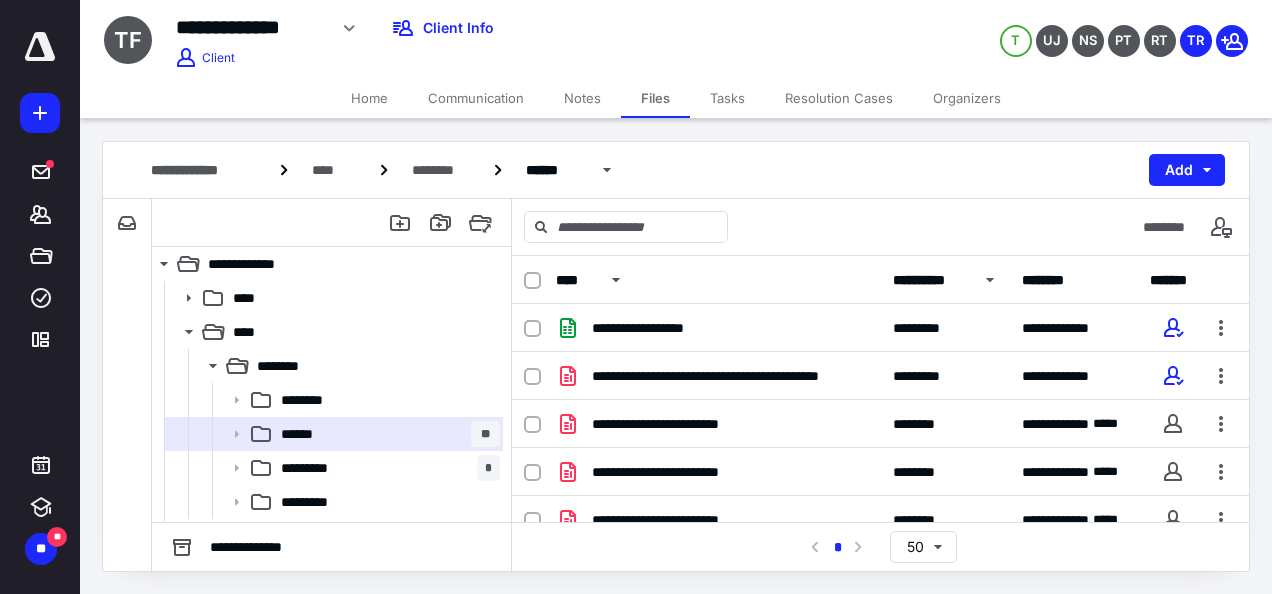 click on "**********" at bounding box center (931, 280) 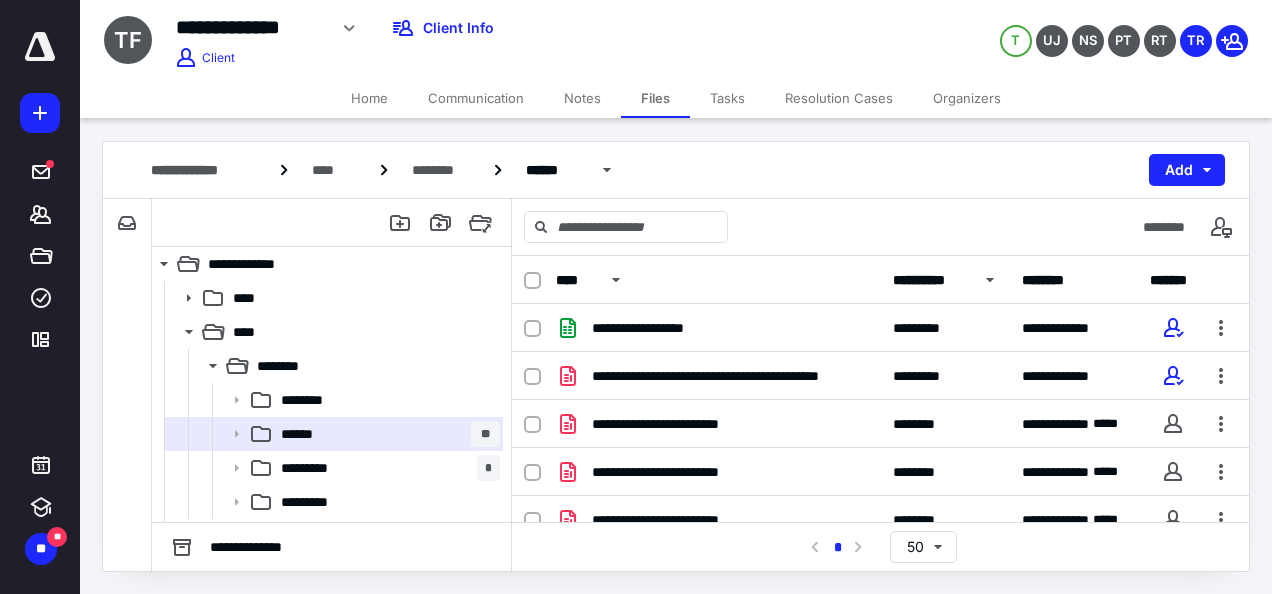 click at bounding box center [990, 280] 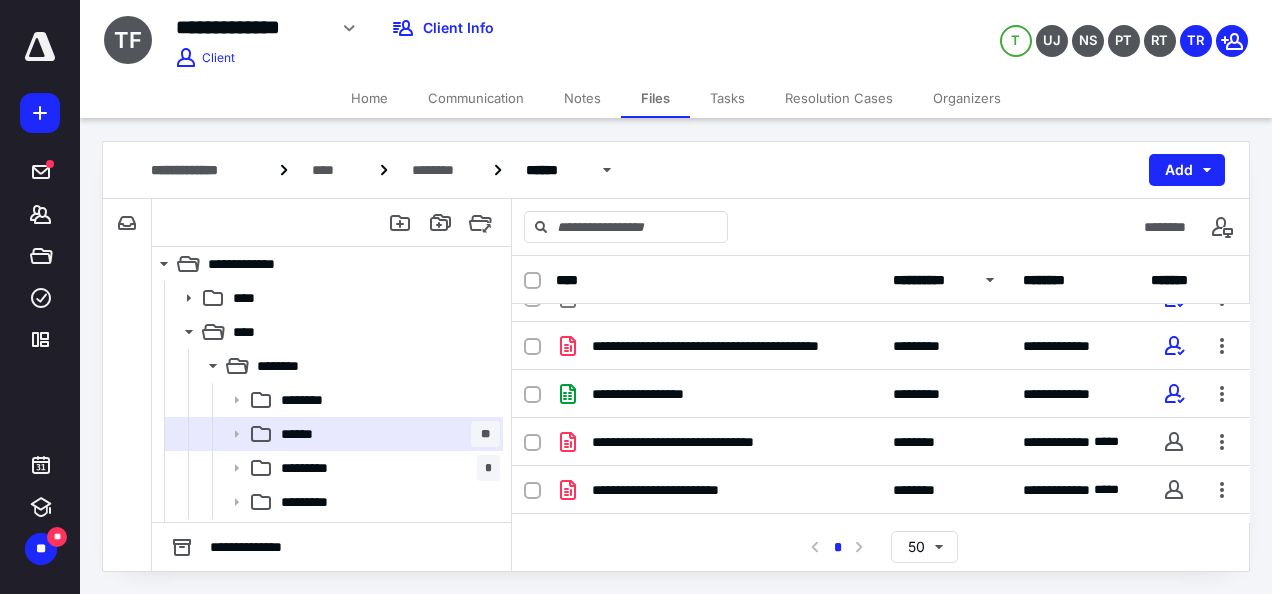scroll, scrollTop: 0, scrollLeft: 0, axis: both 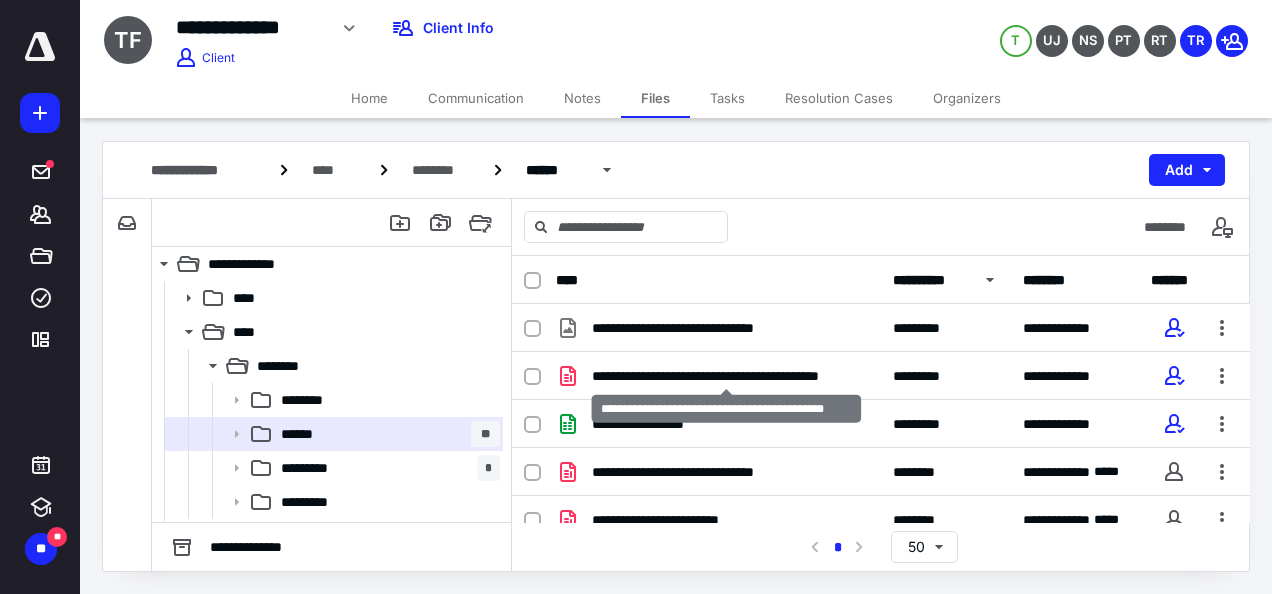 click on "**********" at bounding box center [726, 376] 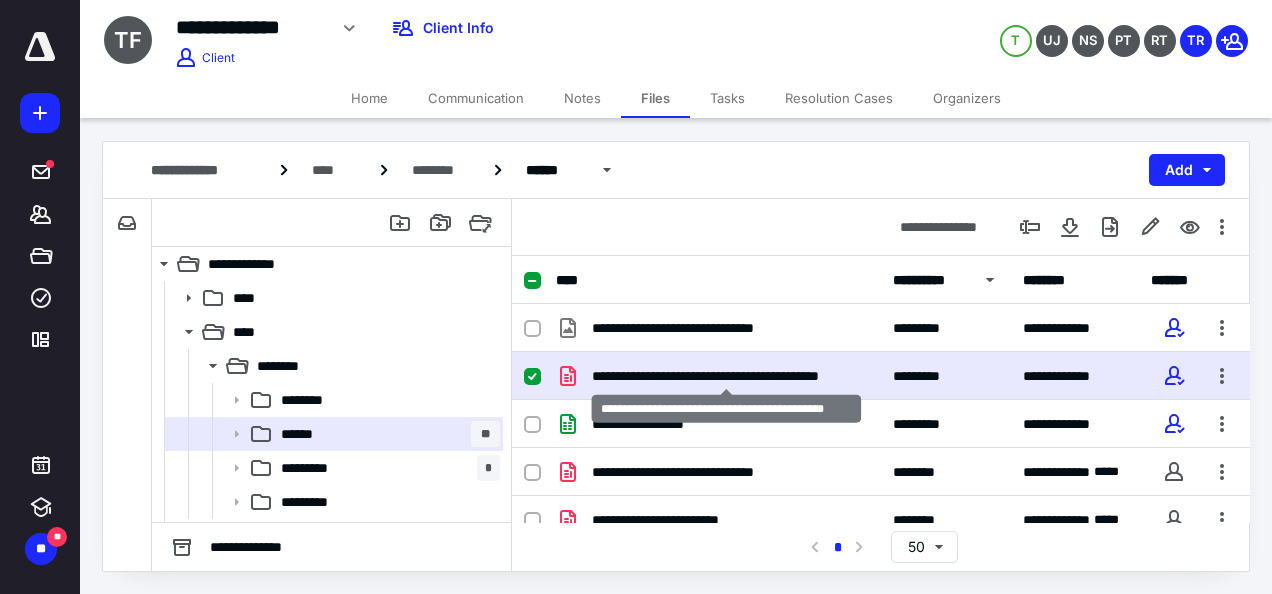 click on "**********" at bounding box center [726, 376] 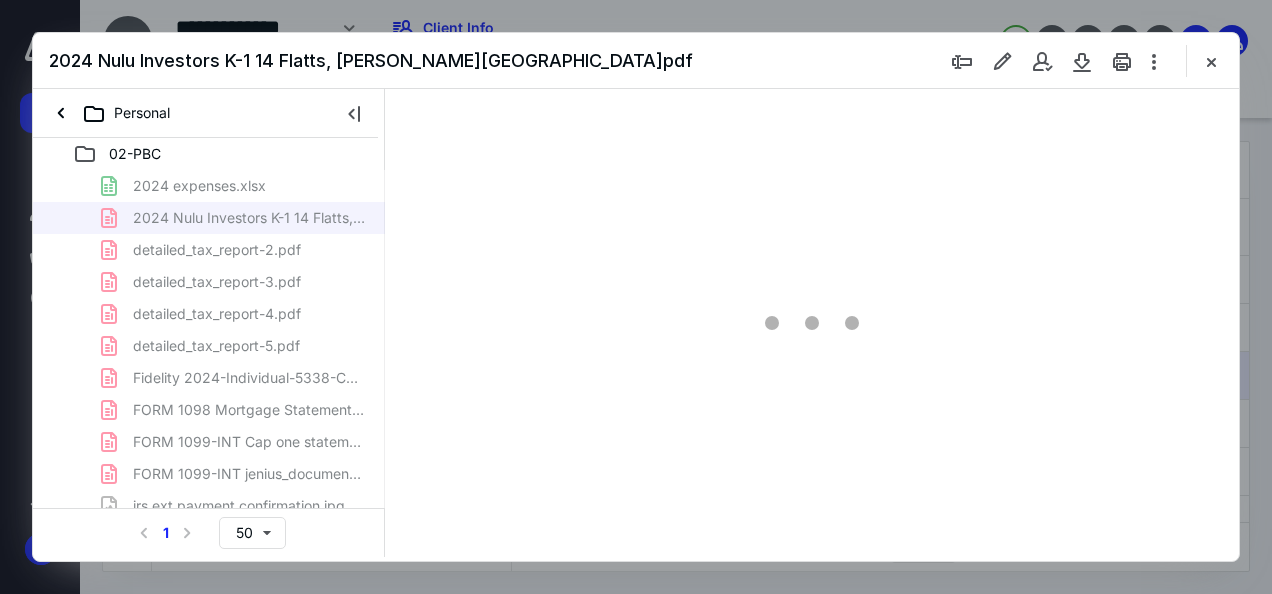 scroll, scrollTop: 0, scrollLeft: 0, axis: both 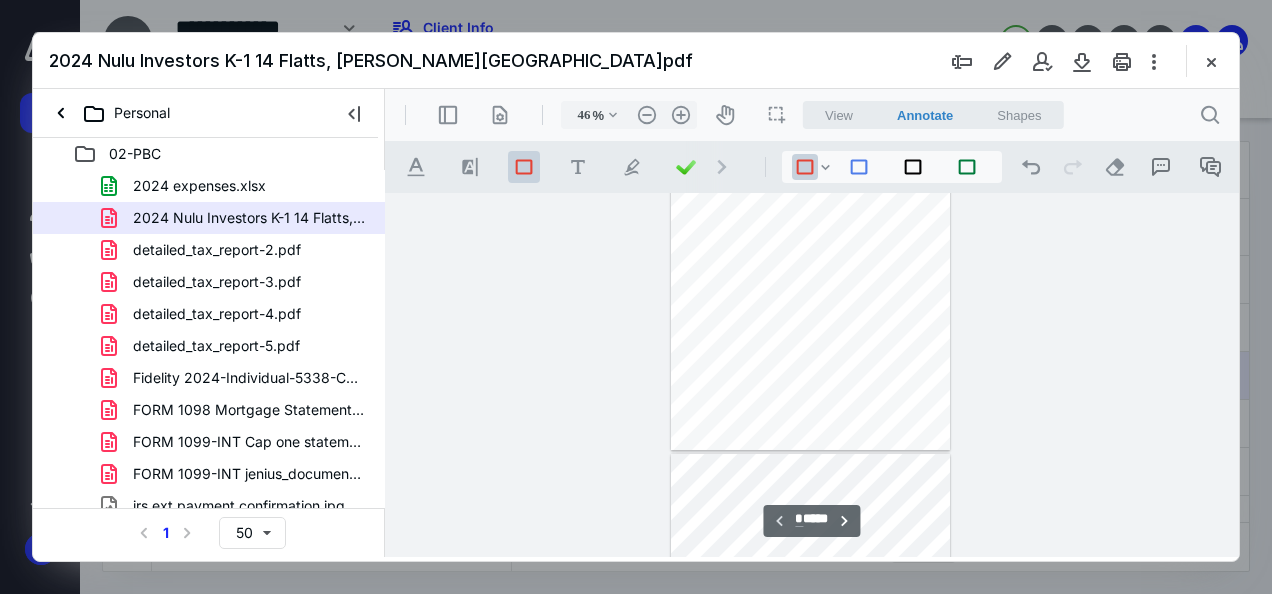 type on "135" 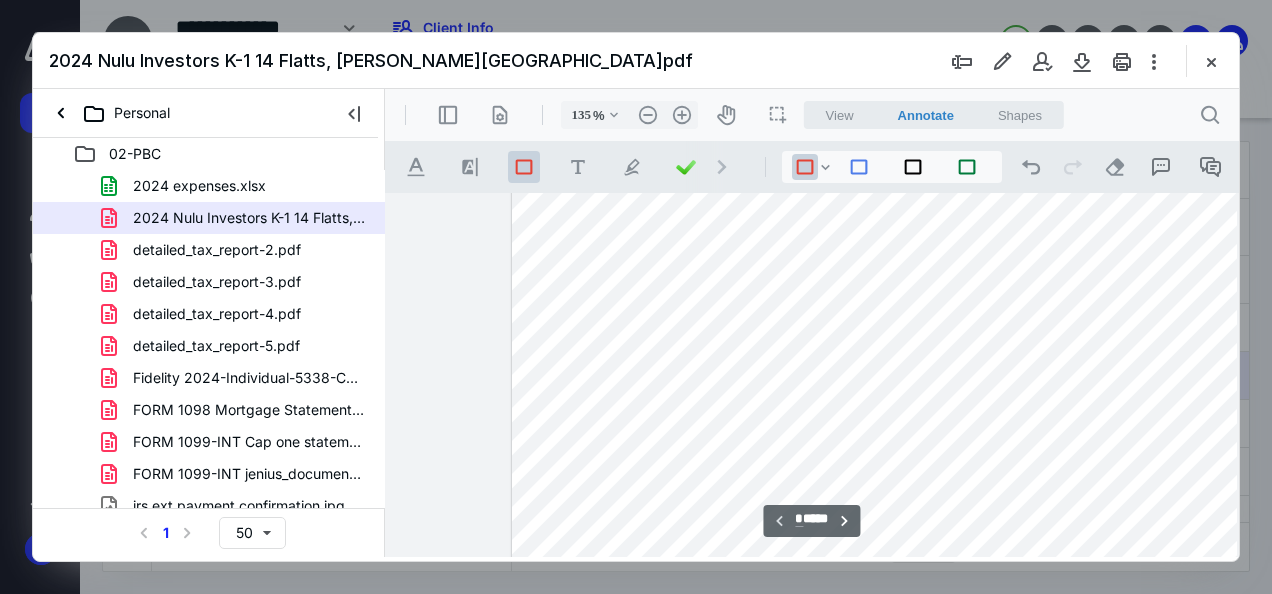 scroll, scrollTop: 312, scrollLeft: 115, axis: both 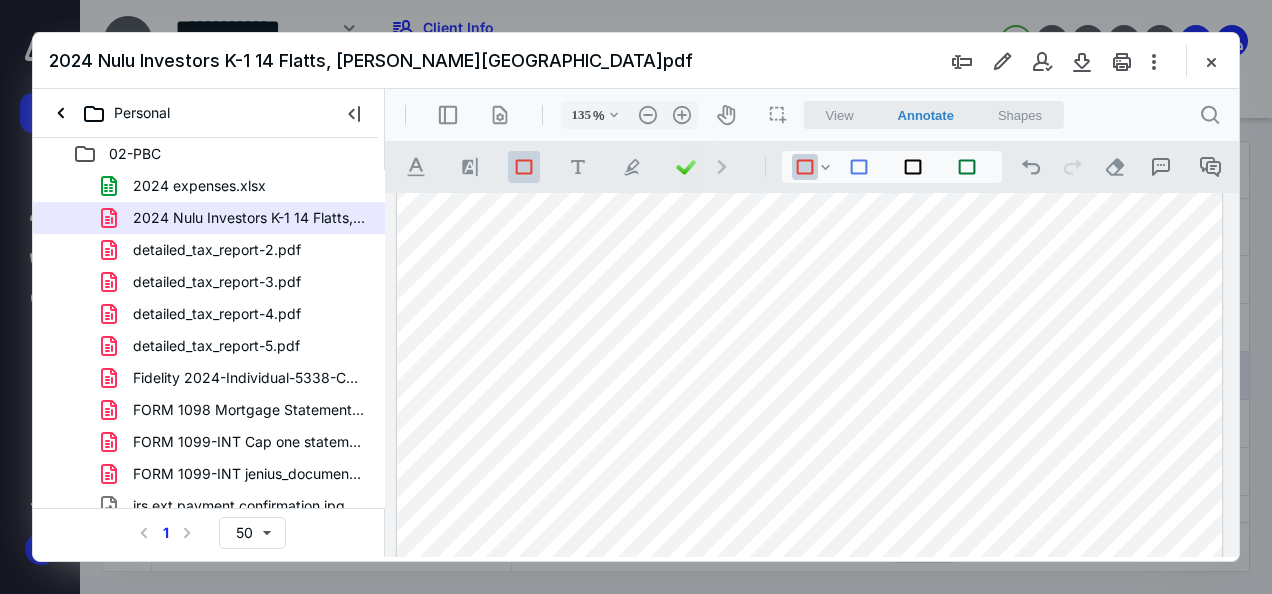 click at bounding box center (810, 420) 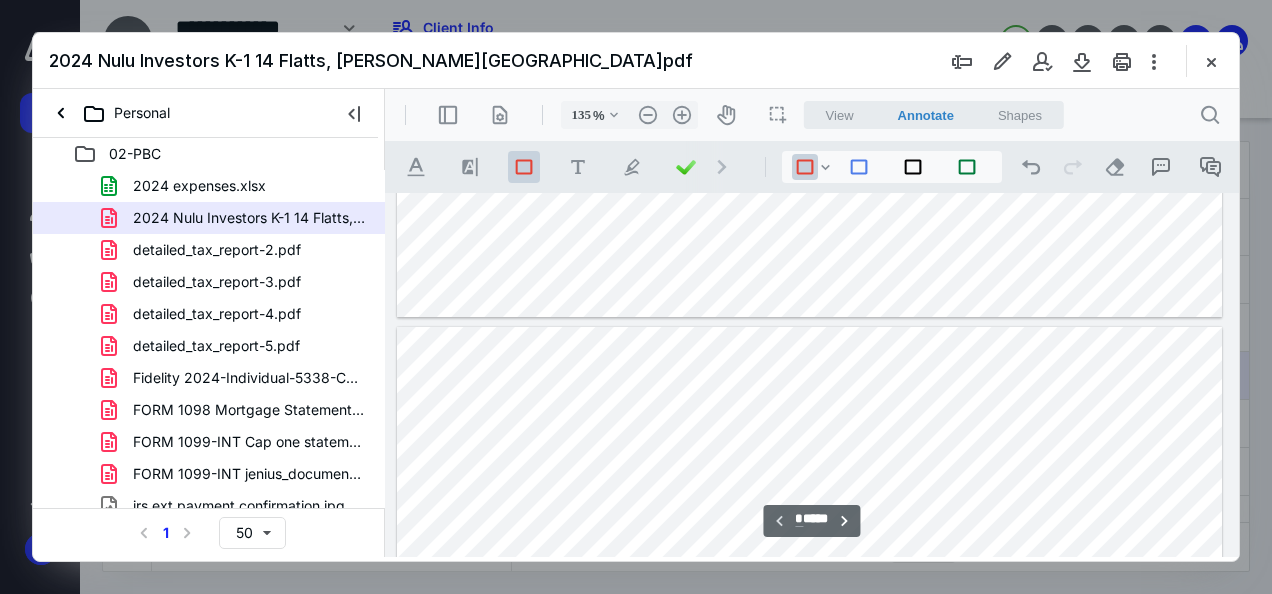 type on "*" 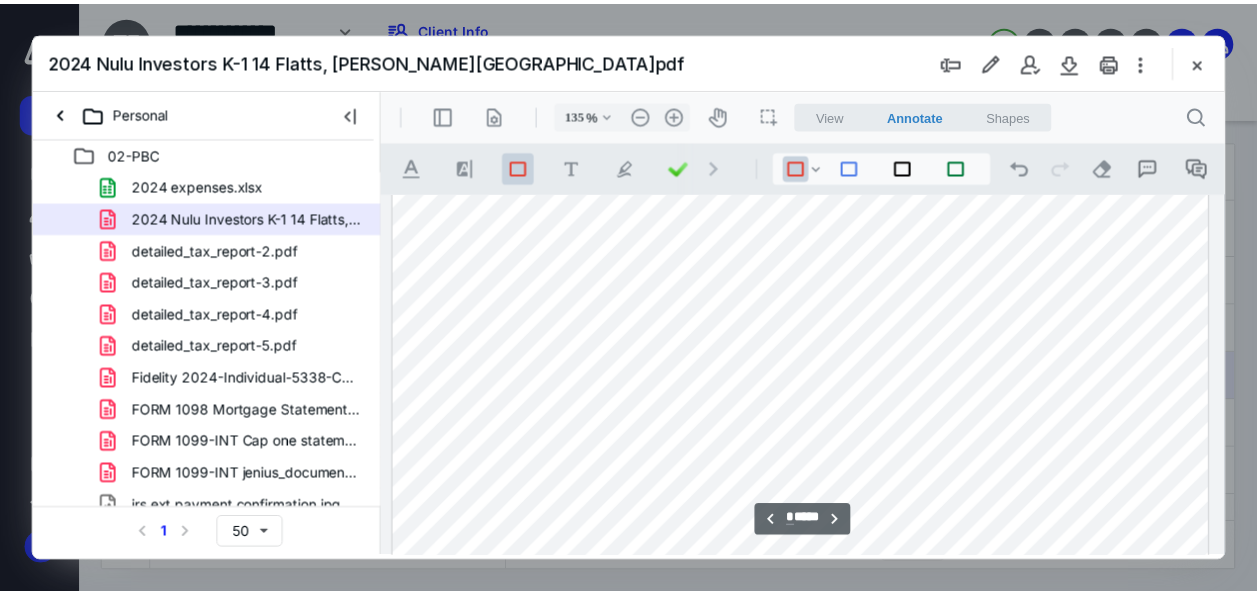 scroll, scrollTop: 1152, scrollLeft: 115, axis: both 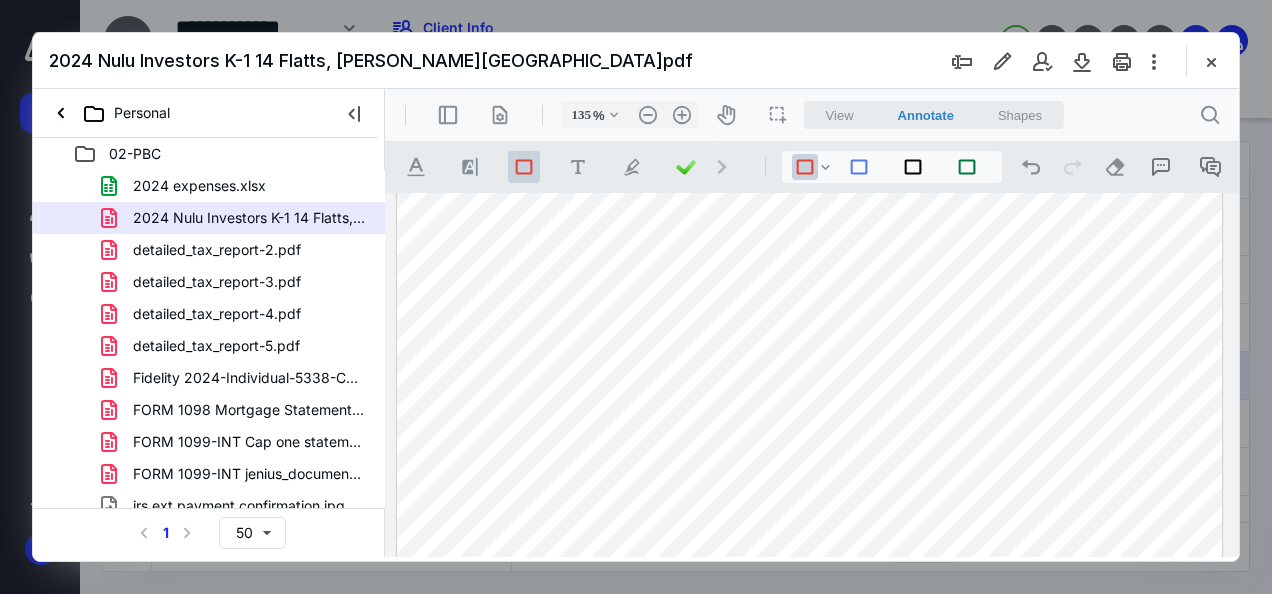 click at bounding box center (1211, 61) 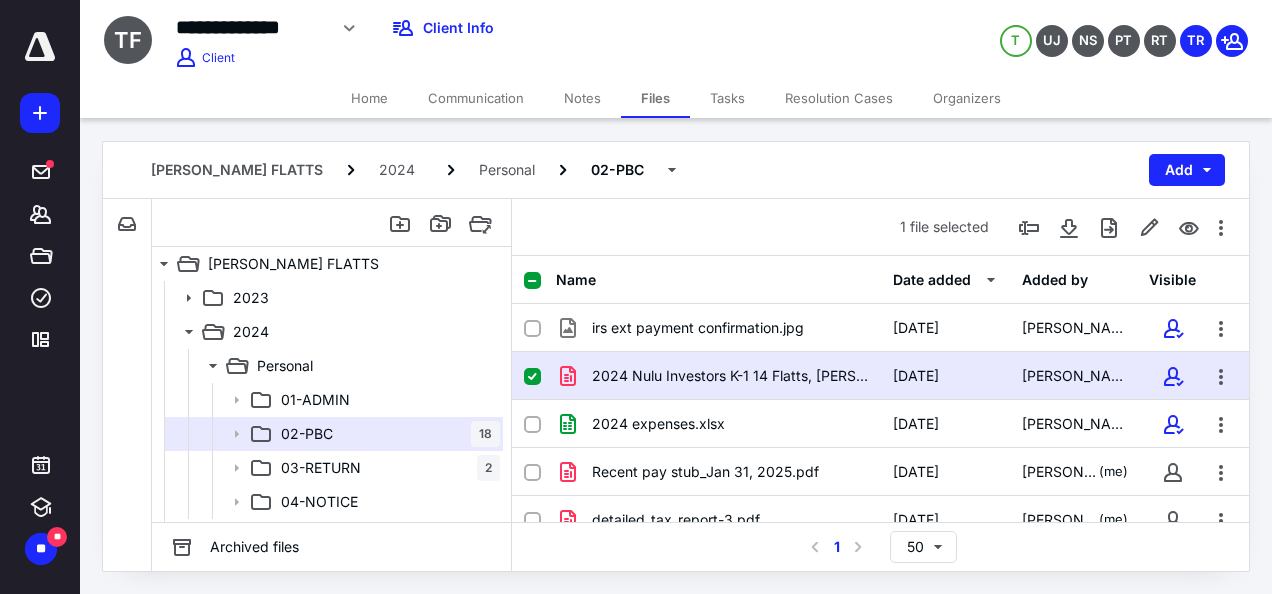 click on "**" at bounding box center (41, 549) 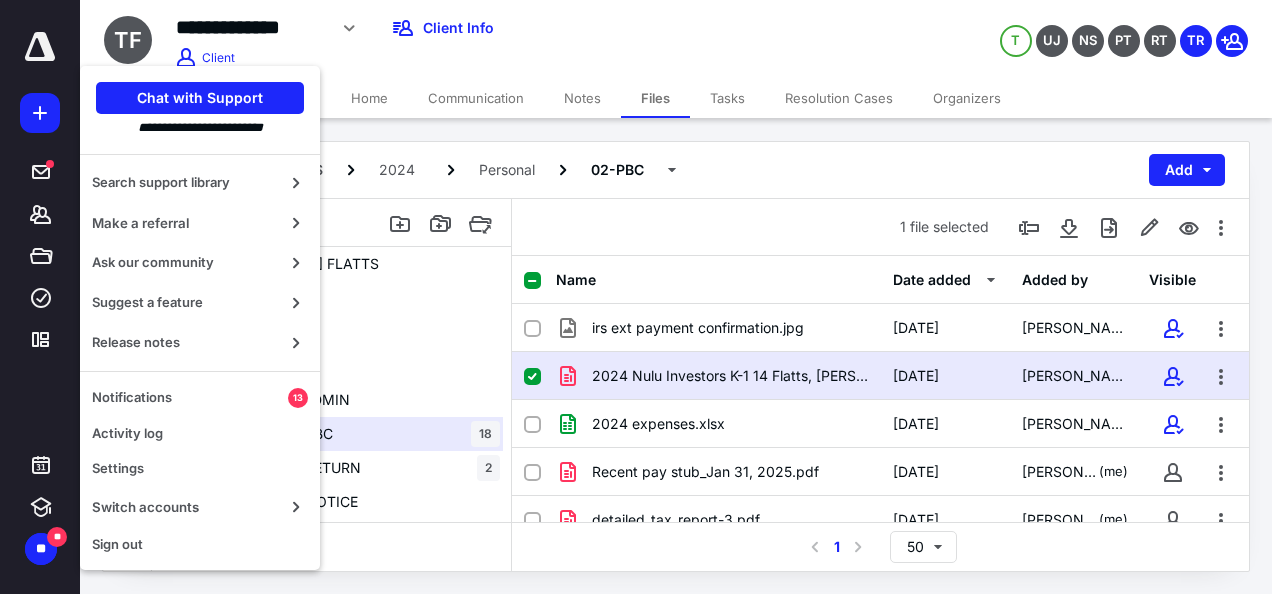 click on "Notifications" at bounding box center [190, 398] 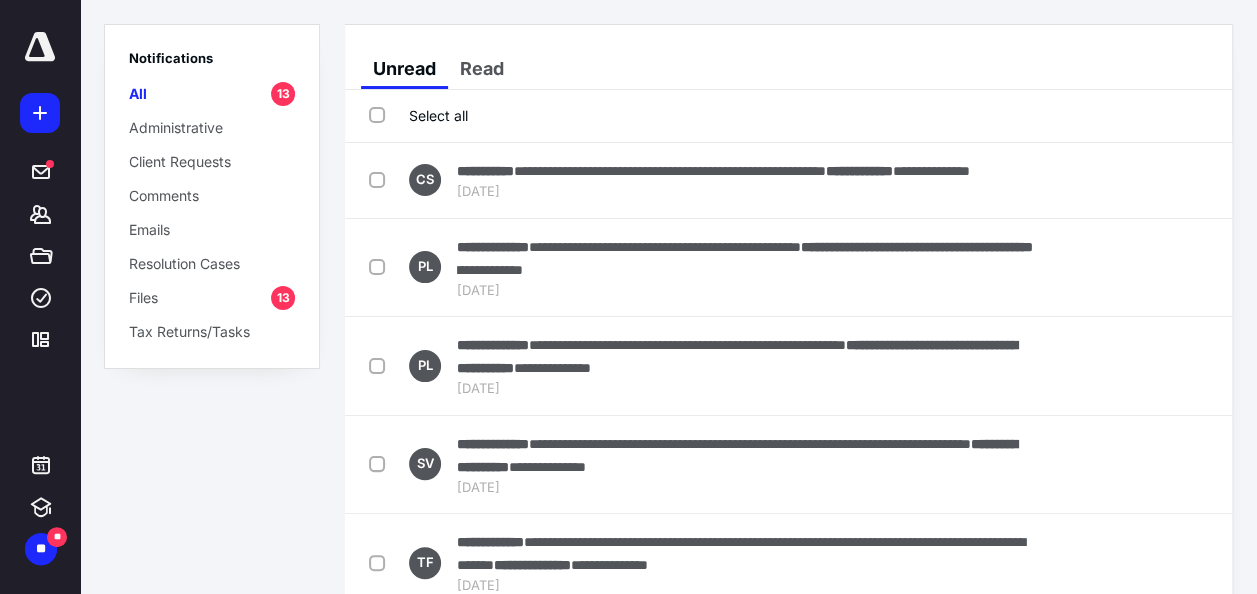 click on "**********" at bounding box center (493, 444) 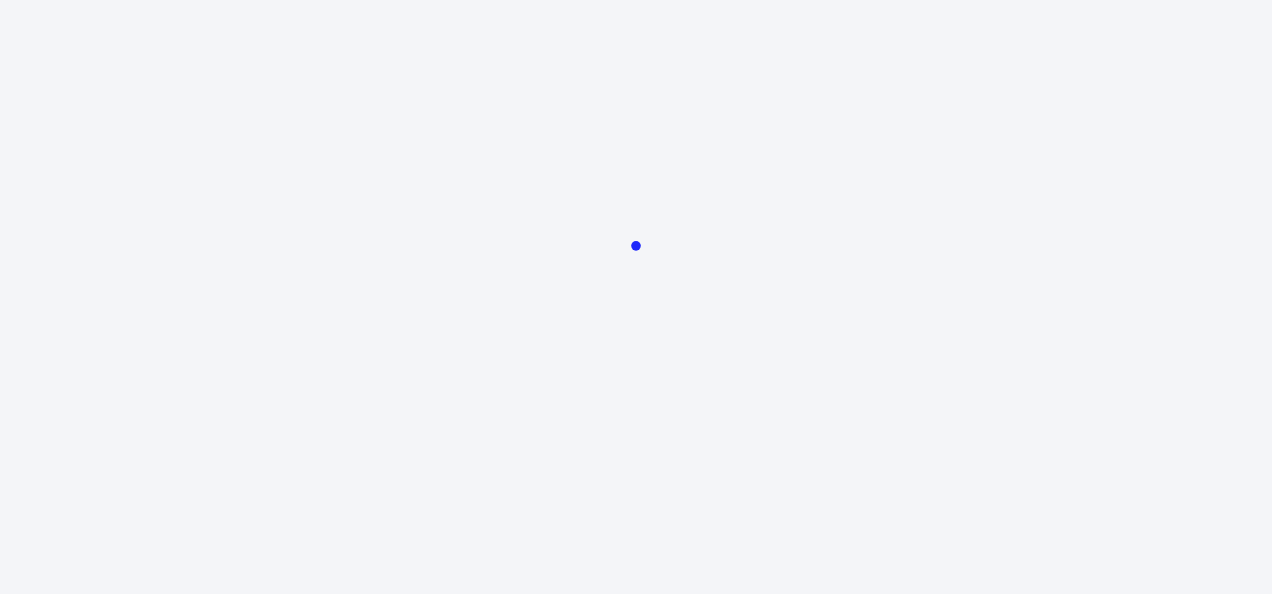 scroll, scrollTop: 0, scrollLeft: 0, axis: both 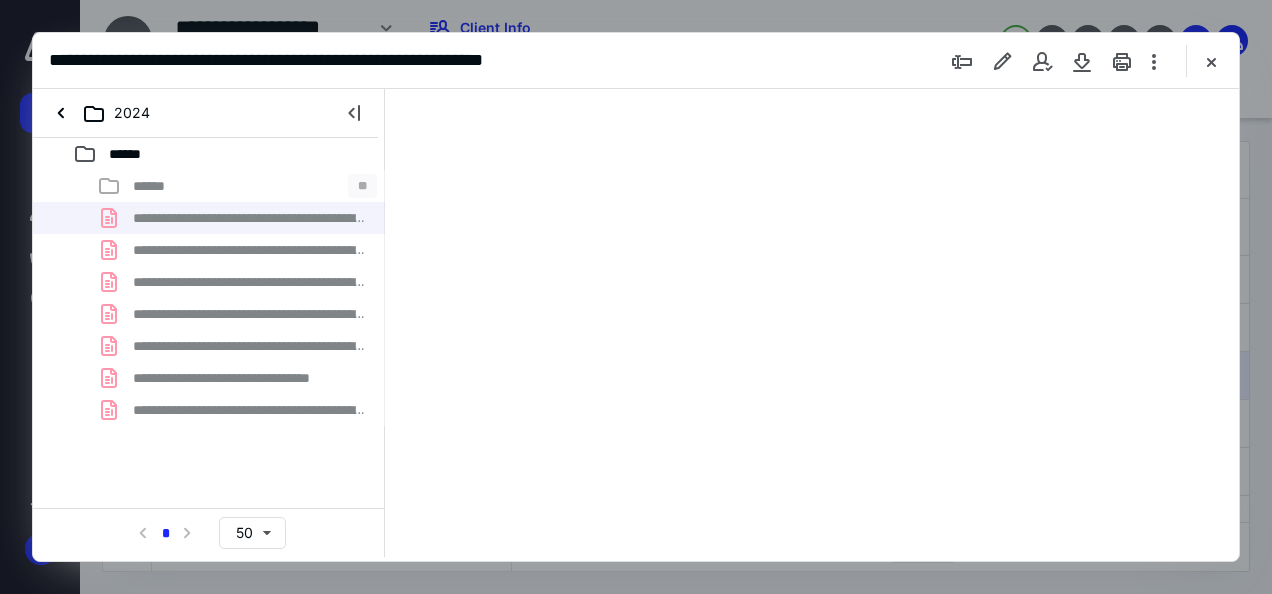 type on "108" 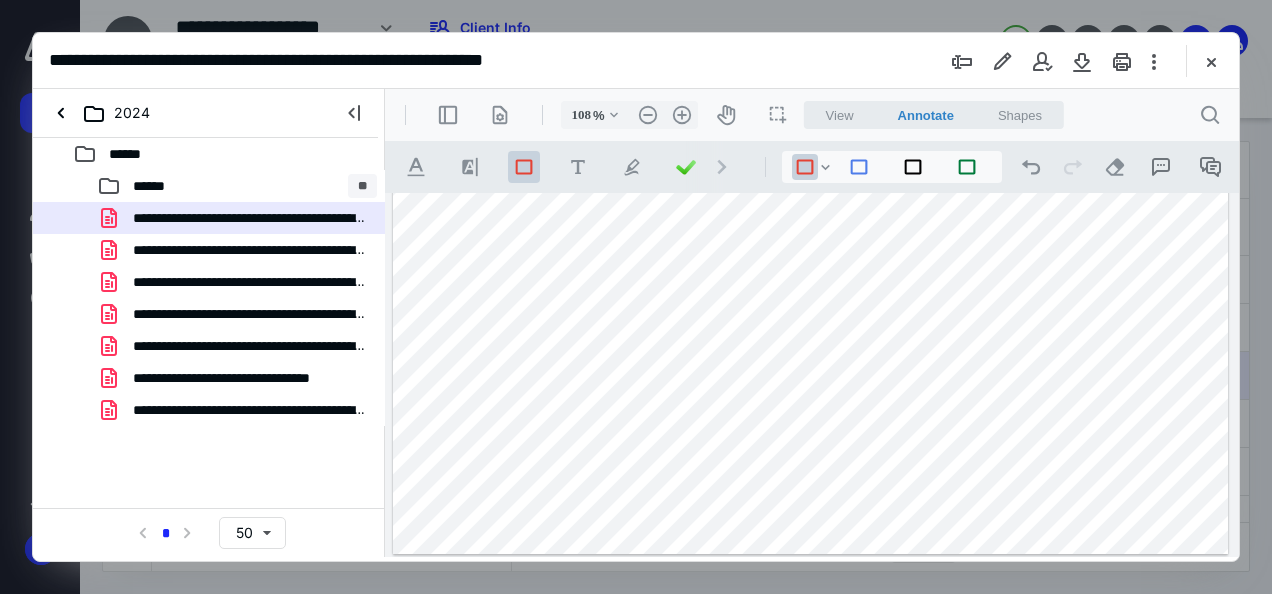 scroll, scrollTop: 0, scrollLeft: 0, axis: both 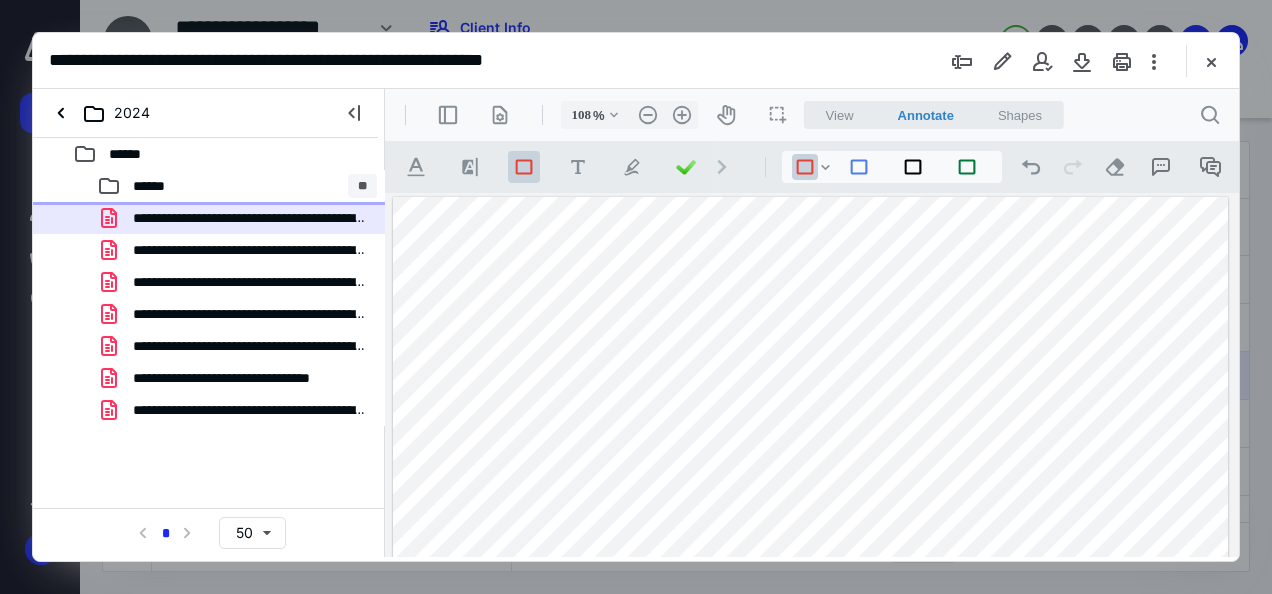 click on "****** **" at bounding box center (237, 186) 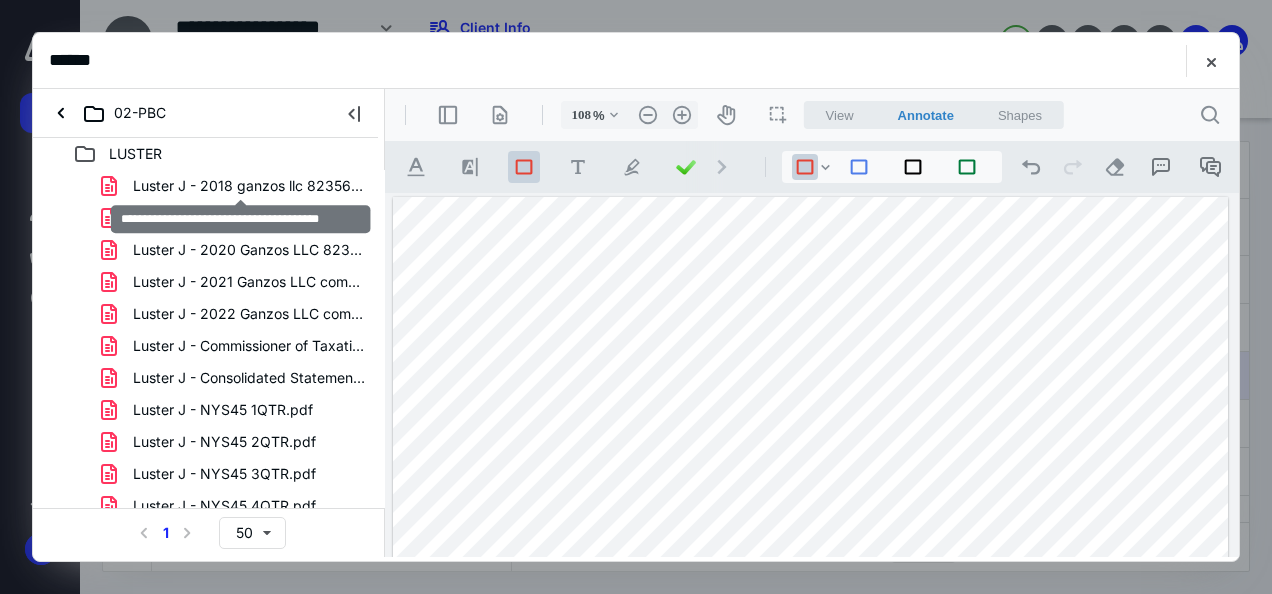 click on "Luster J - 2018 ganzos llc 823564734.pdf" at bounding box center (249, 186) 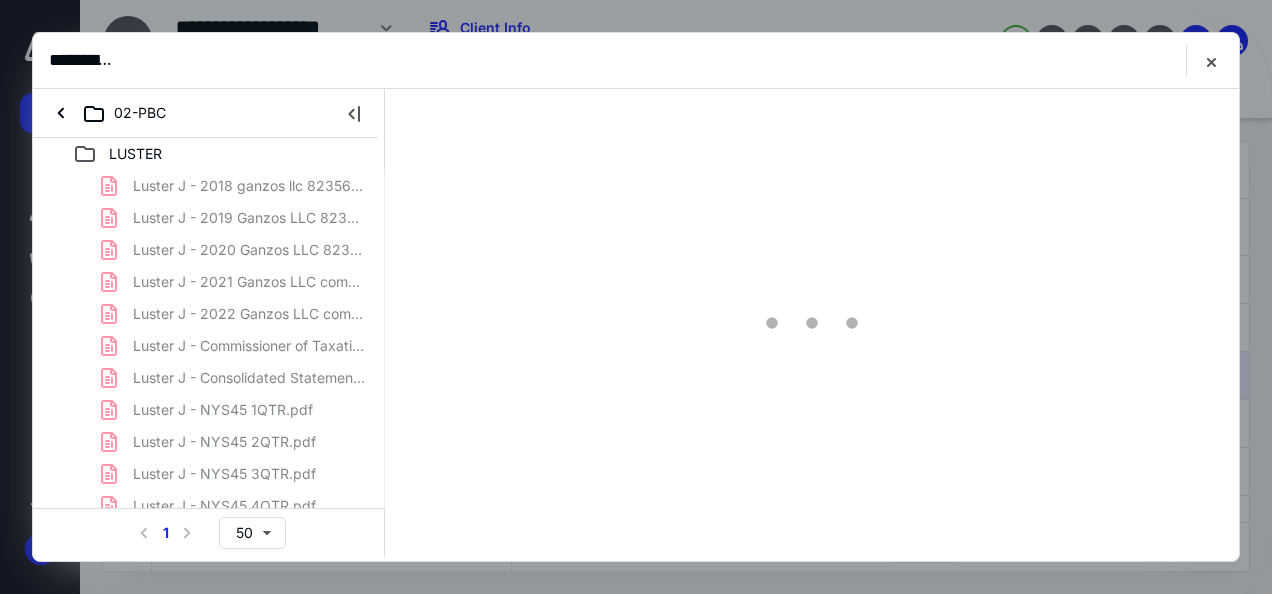 scroll, scrollTop: 0, scrollLeft: 0, axis: both 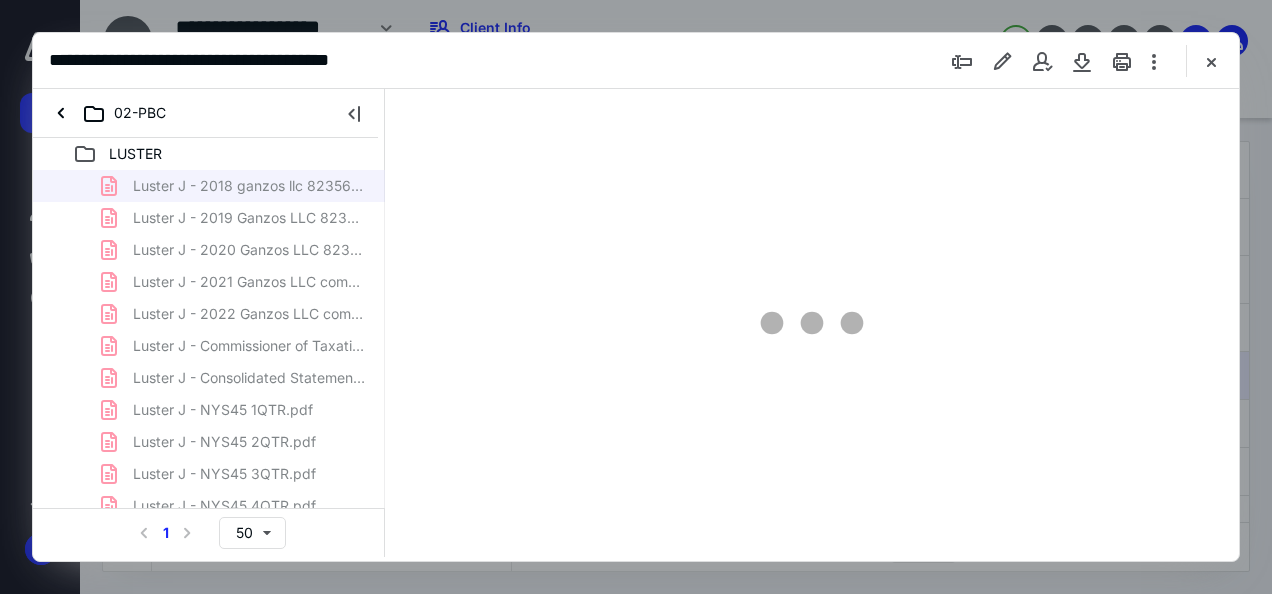 type on "137" 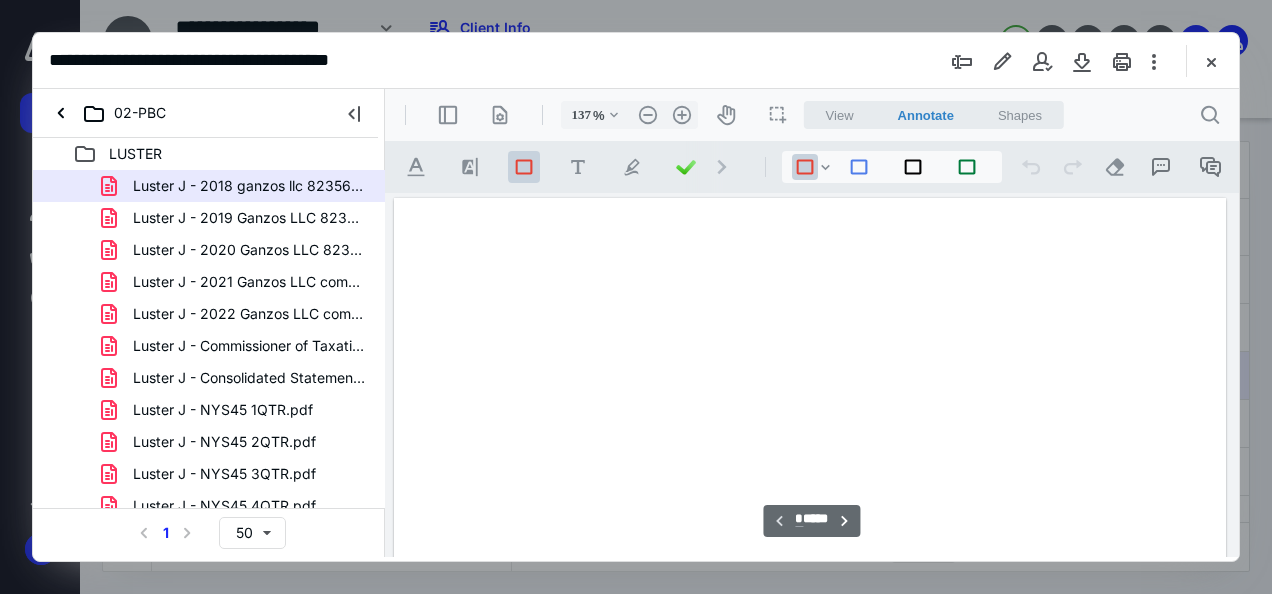 scroll, scrollTop: 109, scrollLeft: 0, axis: vertical 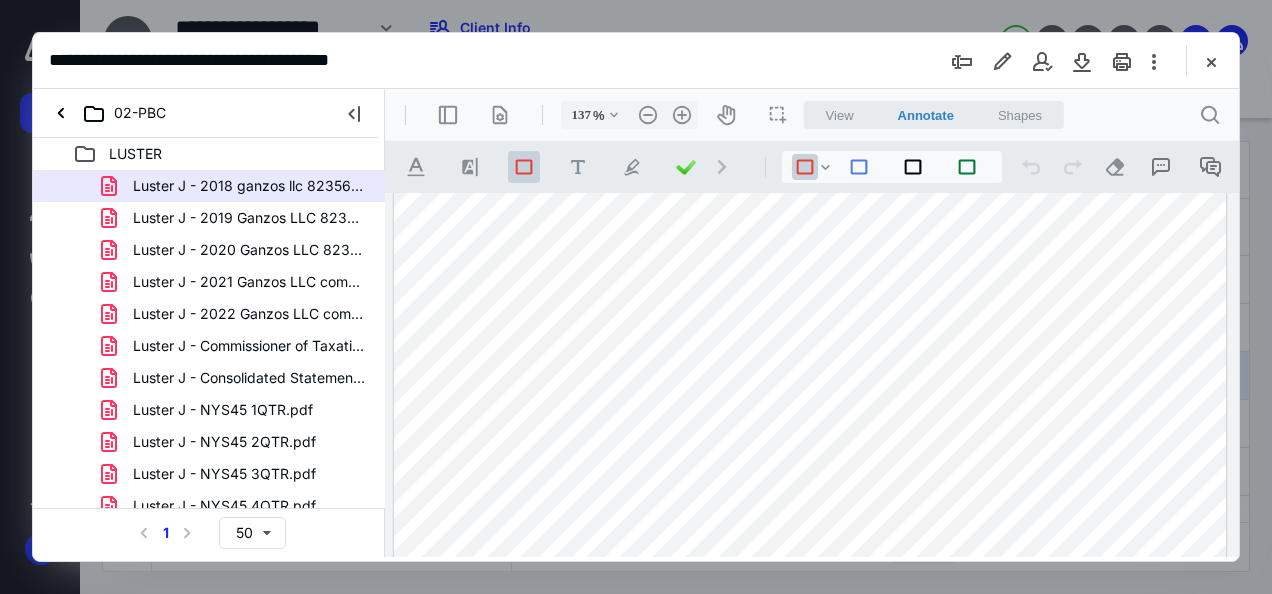 click at bounding box center [810, 628] 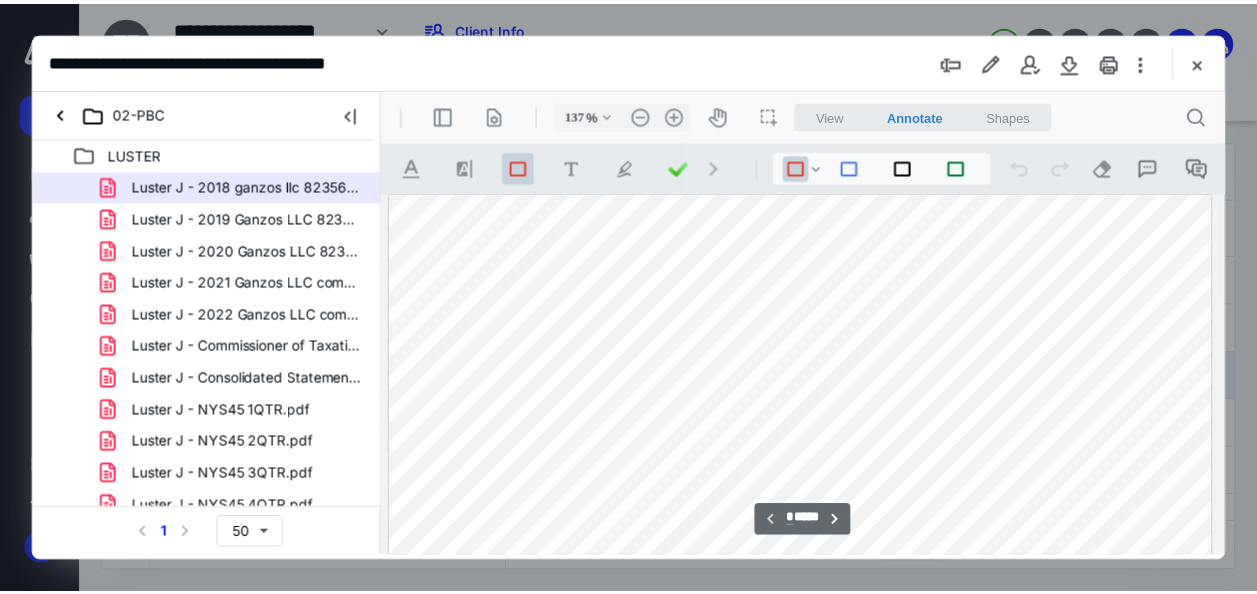 scroll, scrollTop: 0, scrollLeft: 0, axis: both 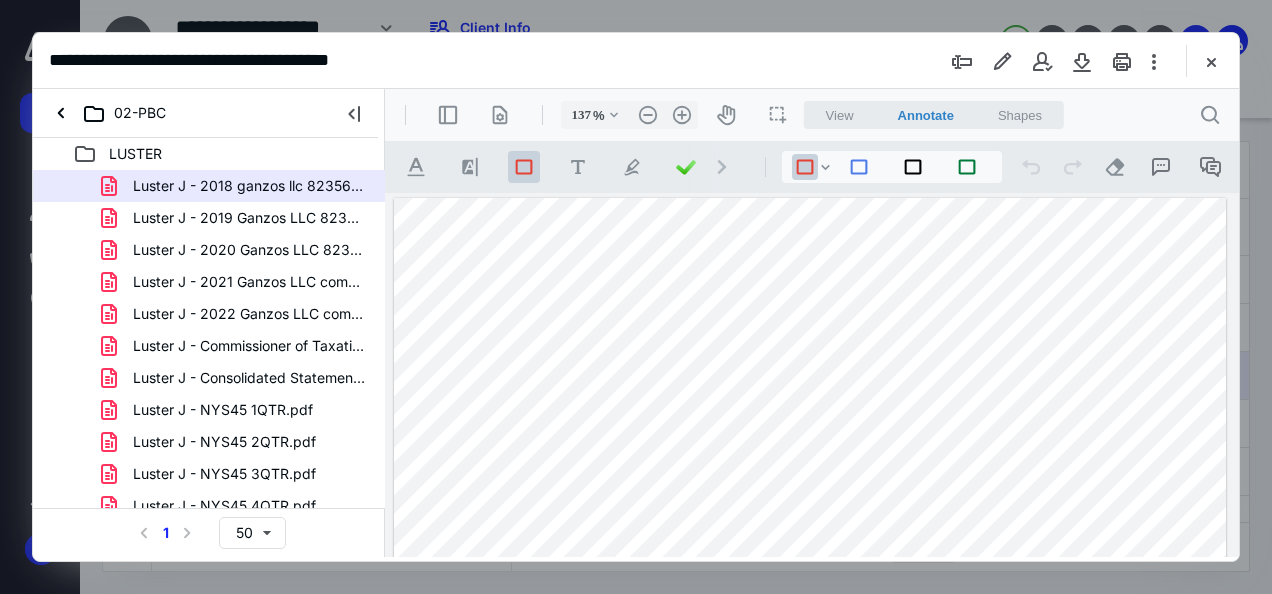click at bounding box center (1211, 61) 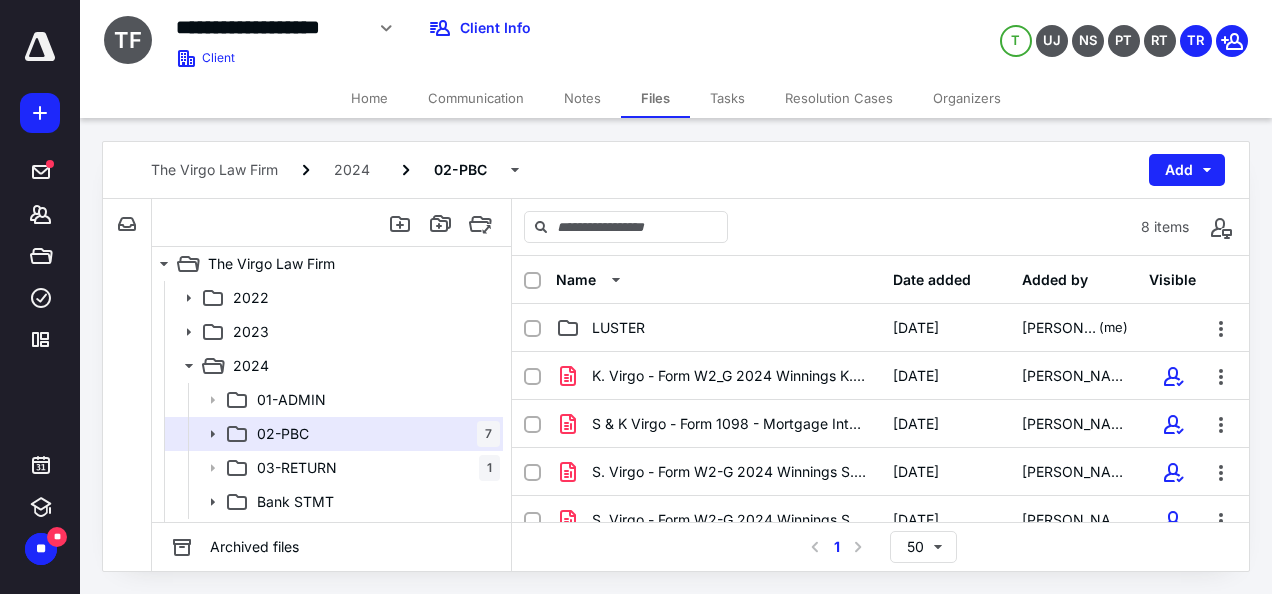 click on "**" at bounding box center [41, 549] 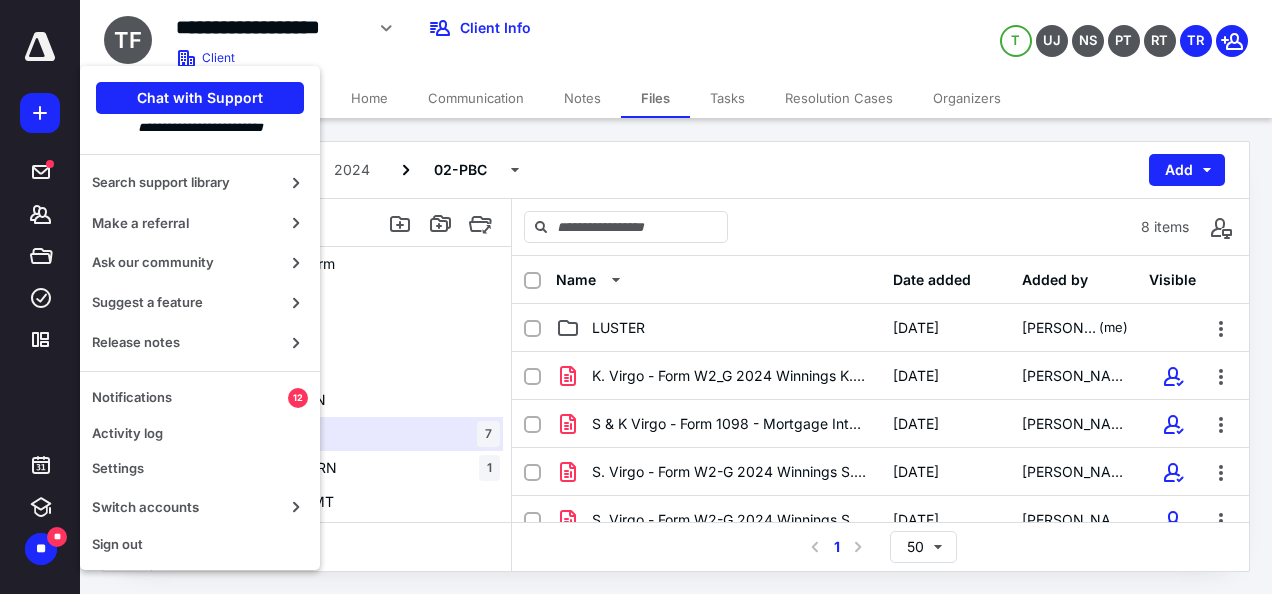 click on "Notifications" at bounding box center (190, 398) 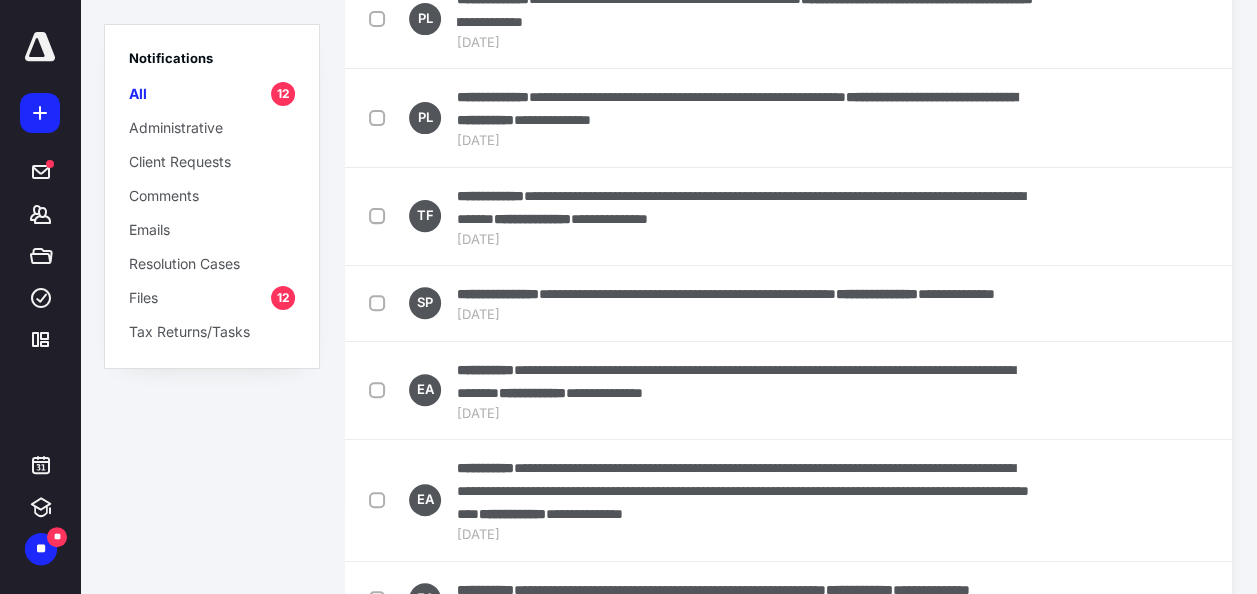 scroll, scrollTop: 250, scrollLeft: 0, axis: vertical 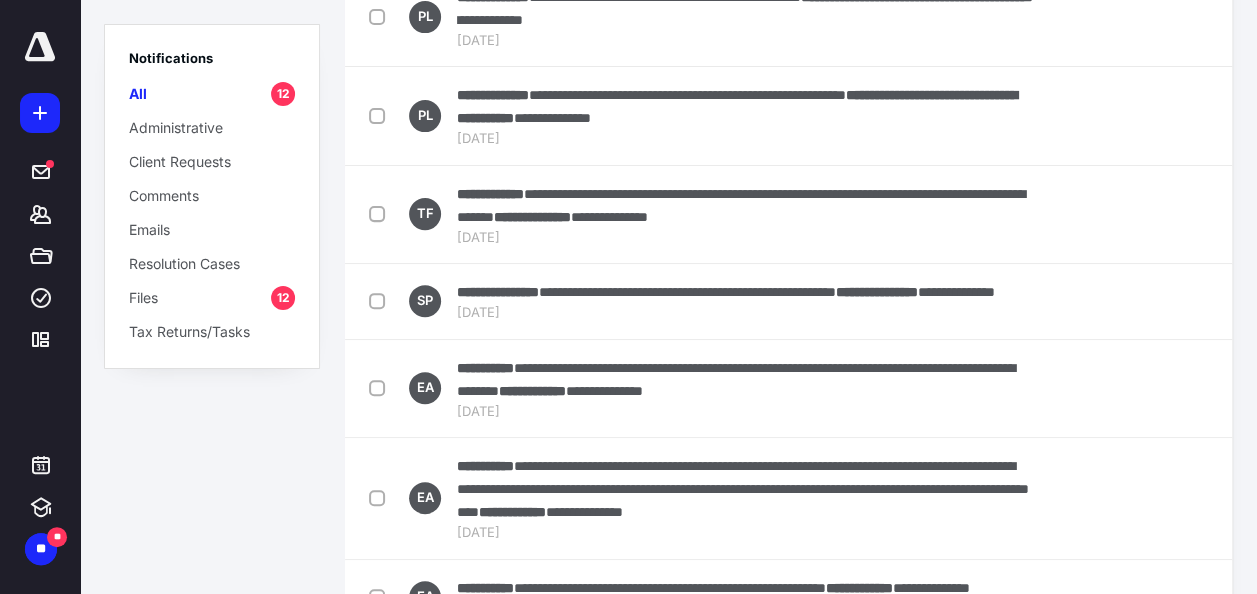 click on "Mark as  read" at bounding box center (1118, 214) 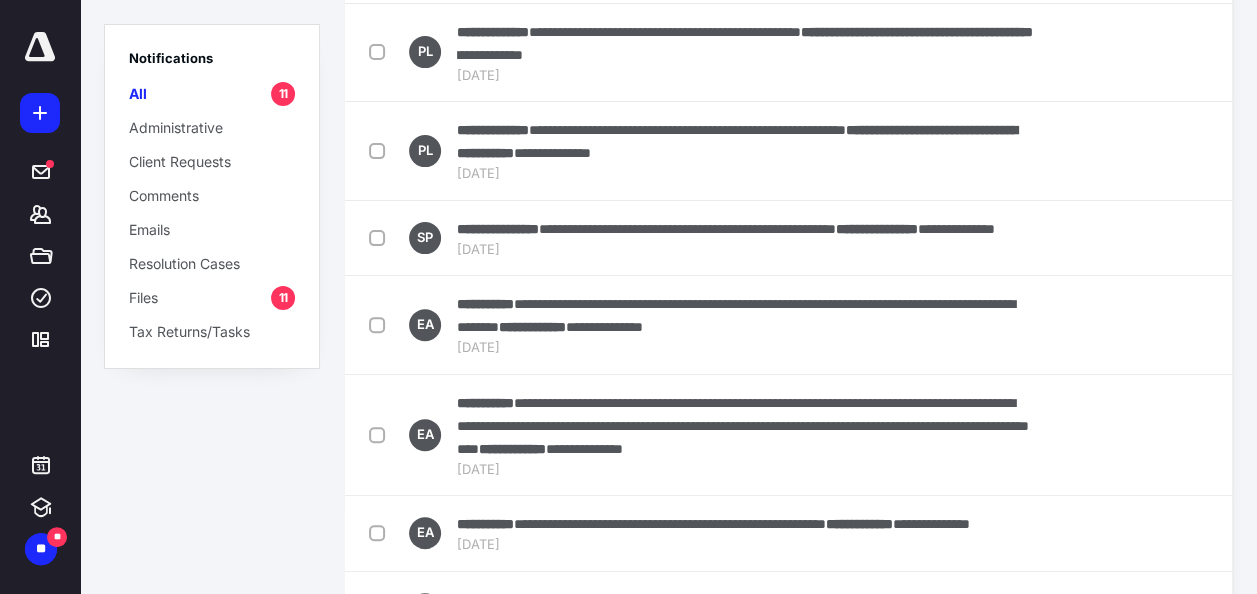 scroll, scrollTop: 0, scrollLeft: 0, axis: both 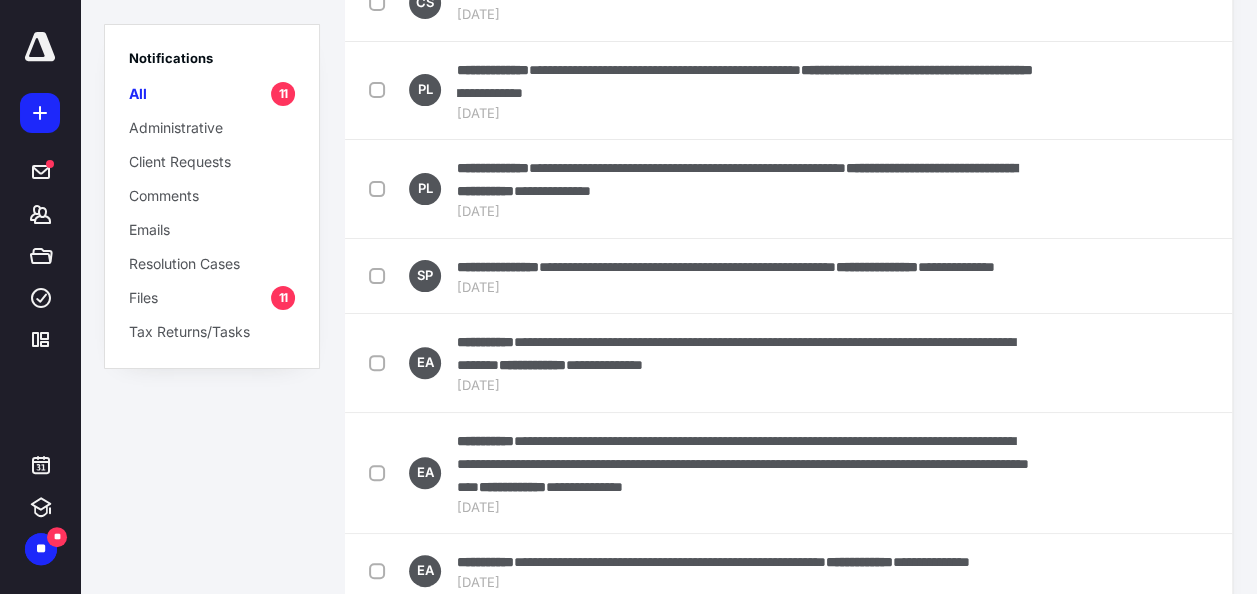 click on "Mark as  read" at bounding box center [1118, 276] 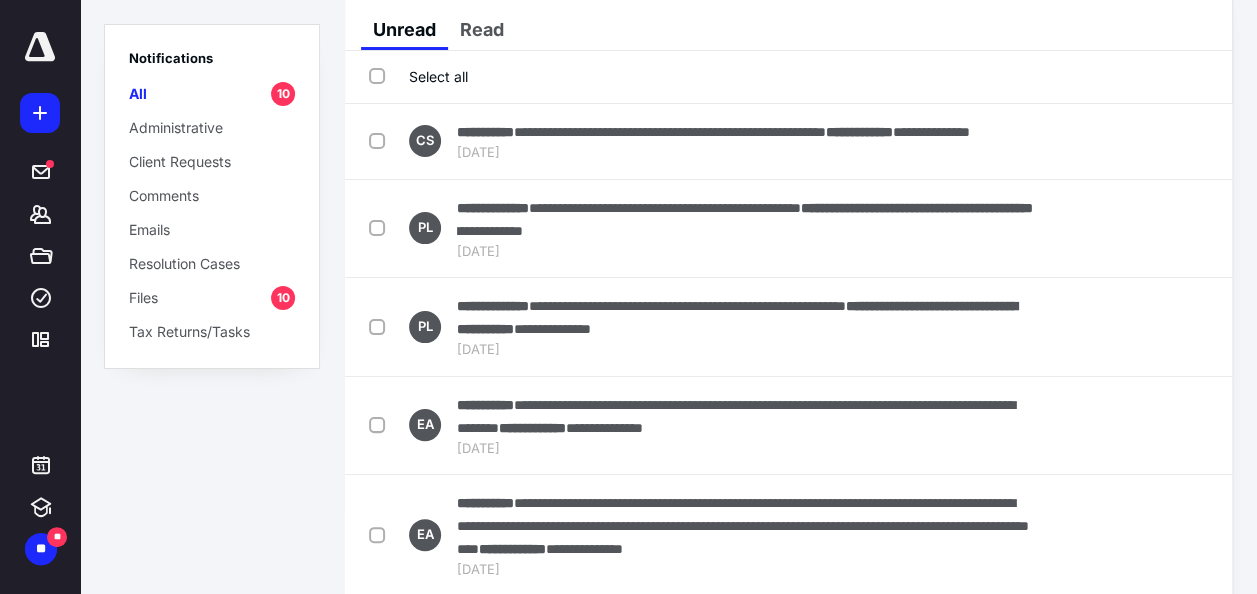 scroll, scrollTop: 0, scrollLeft: 0, axis: both 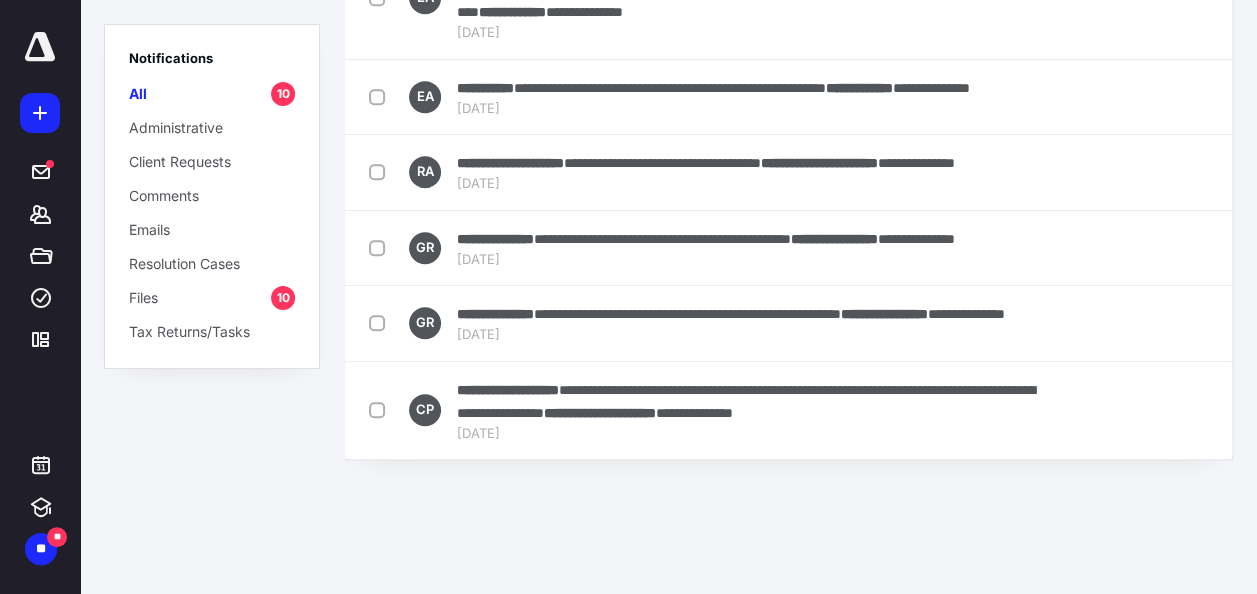 click on "**********" at bounding box center [662, 239] 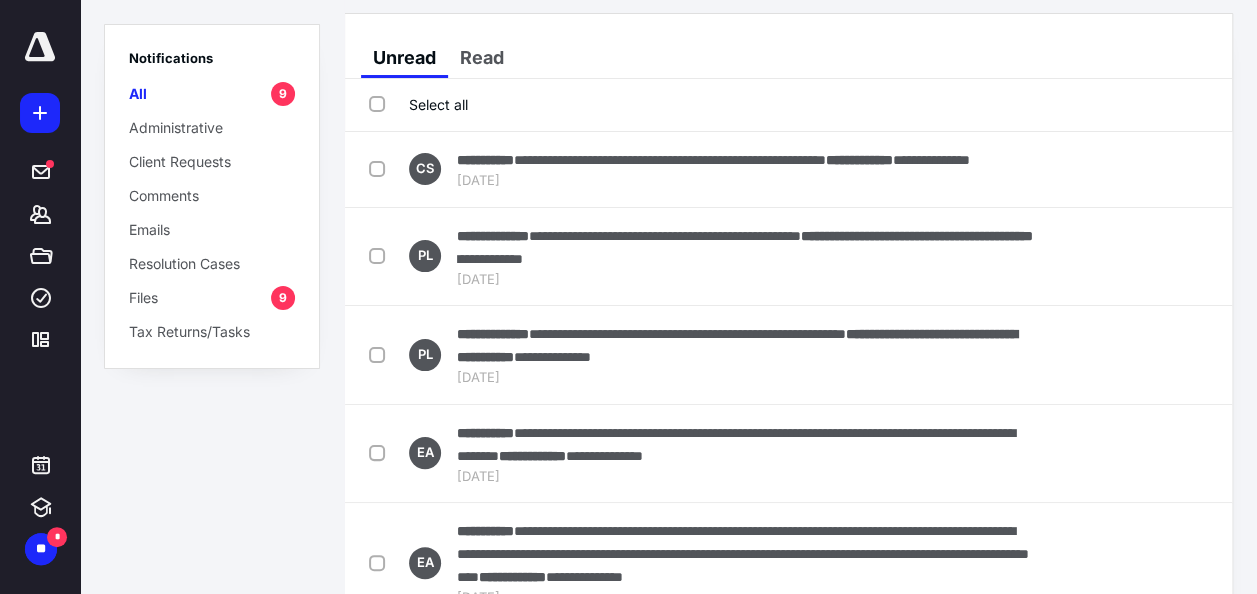 scroll, scrollTop: 0, scrollLeft: 0, axis: both 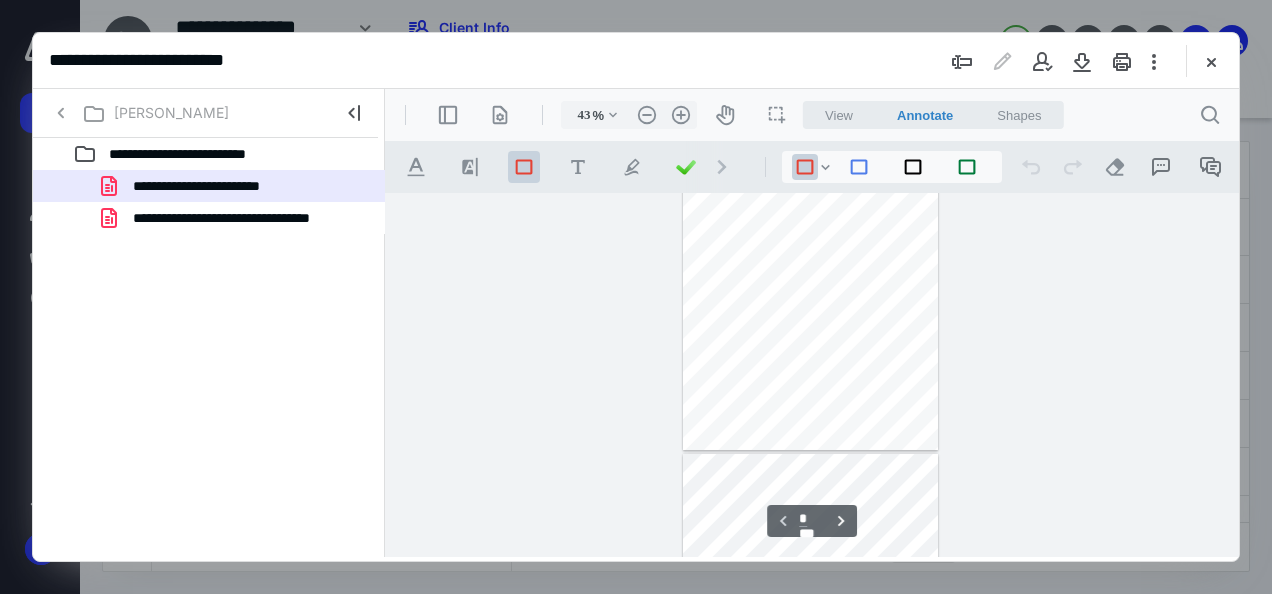 type on "139" 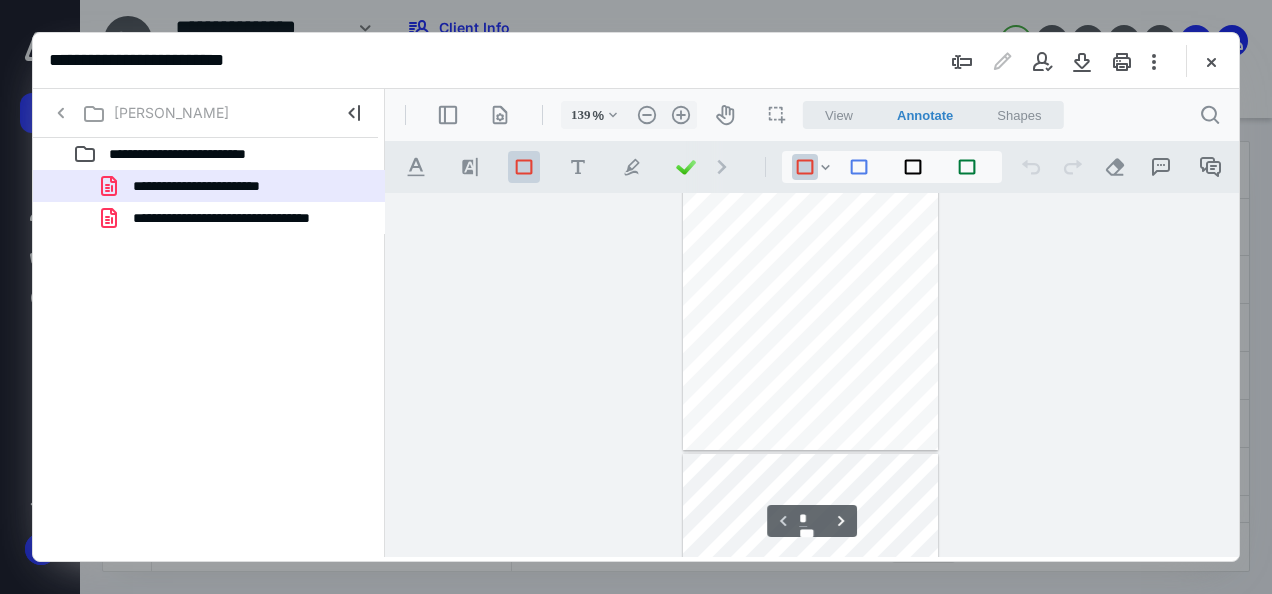 scroll, scrollTop: 342, scrollLeft: 0, axis: vertical 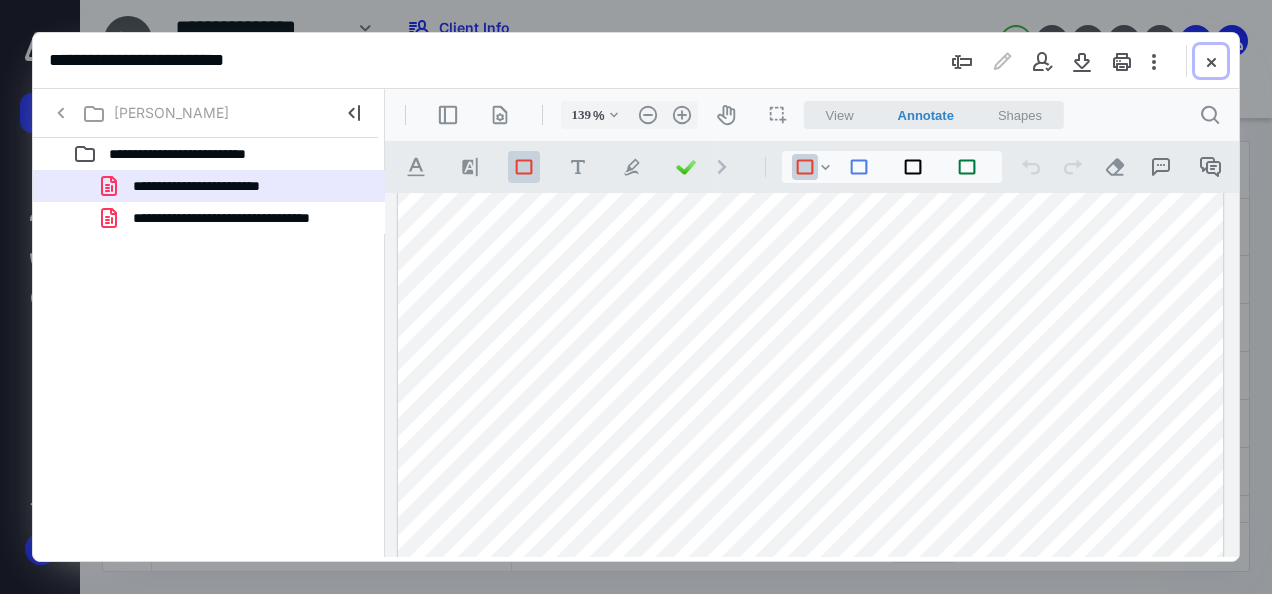 click at bounding box center (1211, 61) 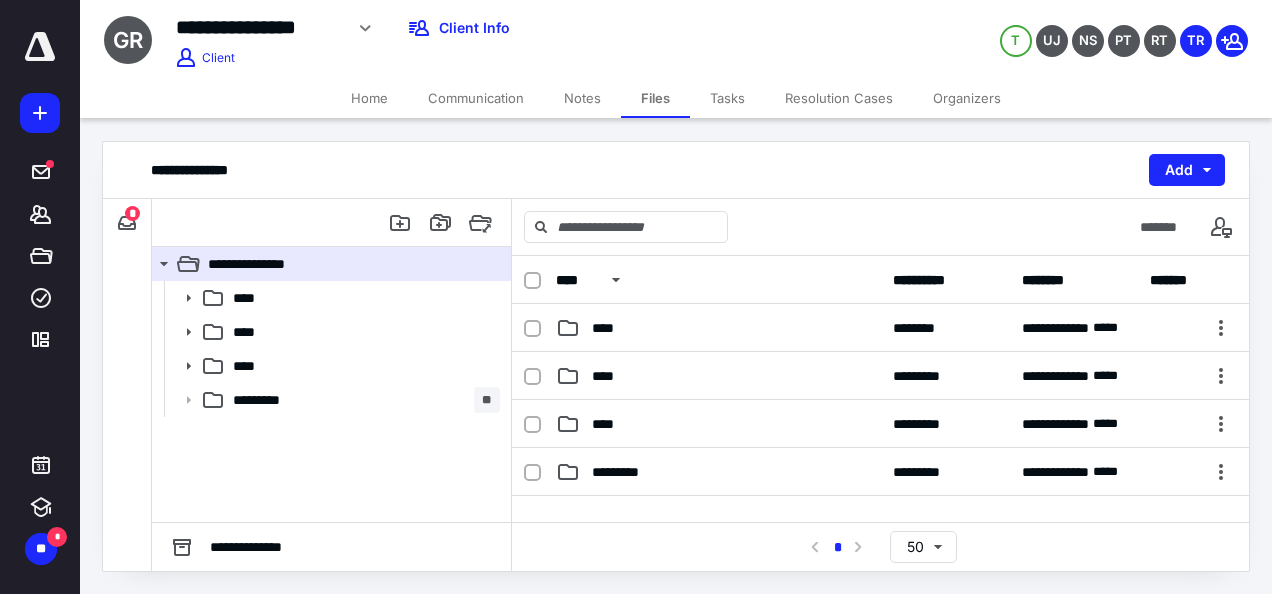 click at bounding box center [127, 223] 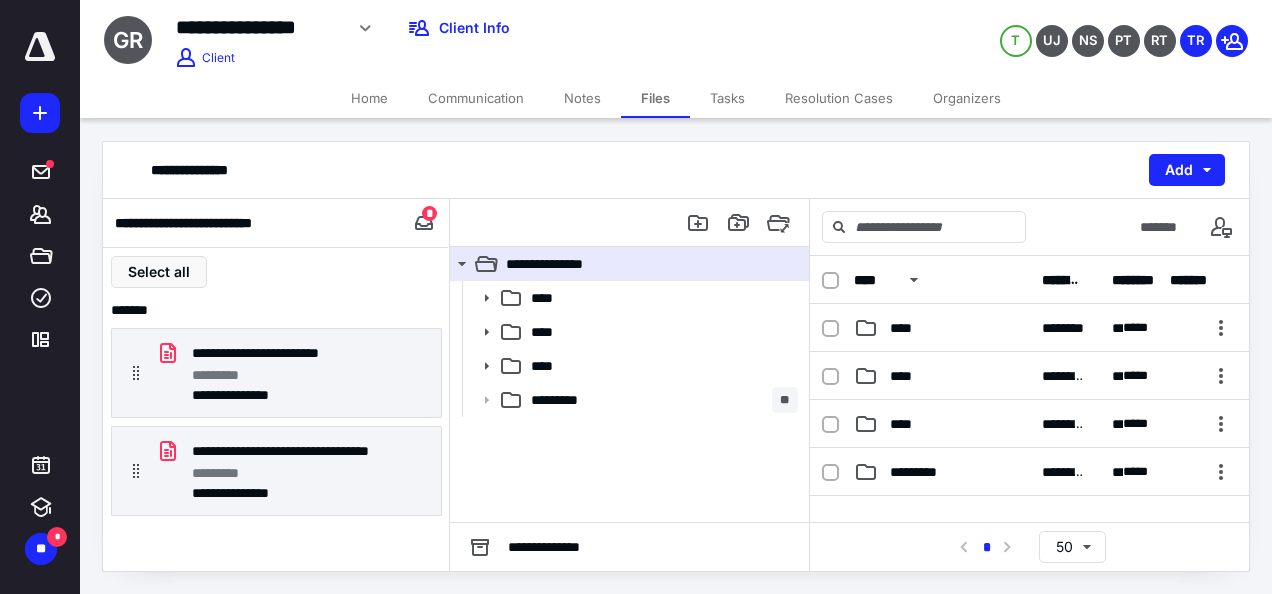 click 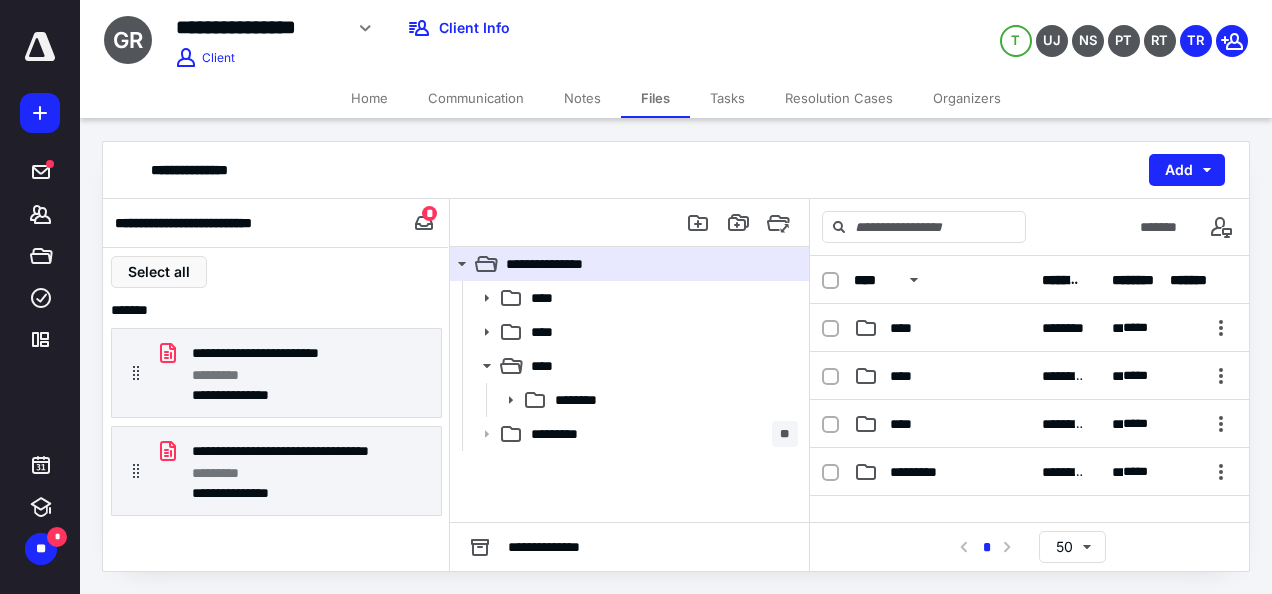 click 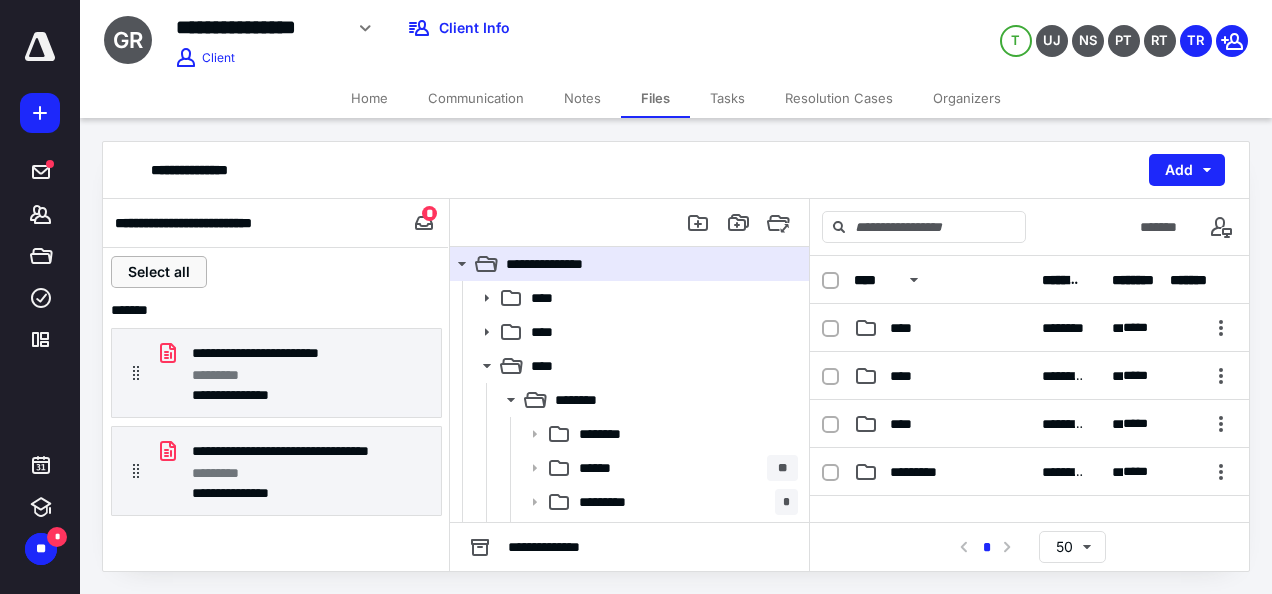 click on "Select all" at bounding box center (159, 272) 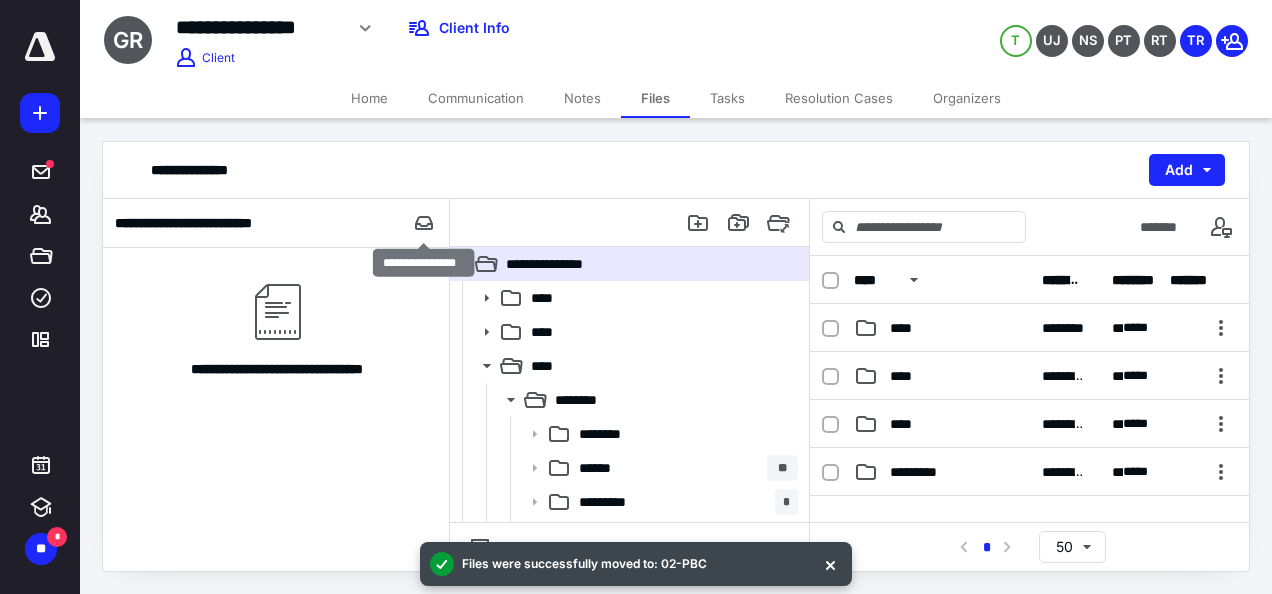 click at bounding box center [424, 223] 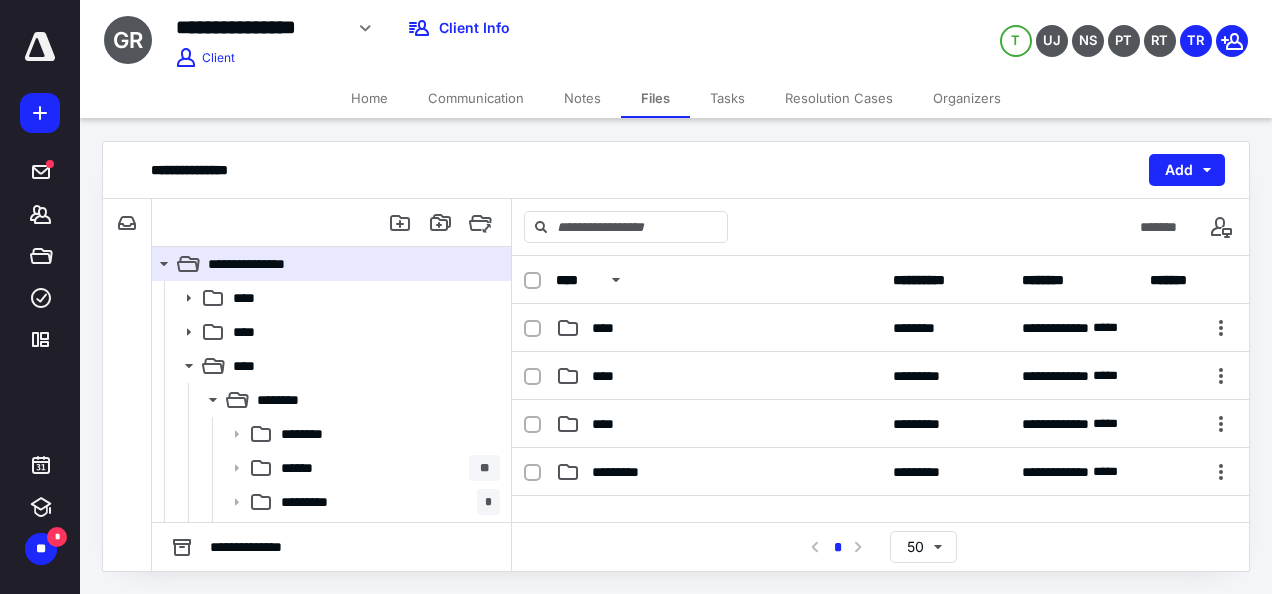 click on "**" at bounding box center (41, 549) 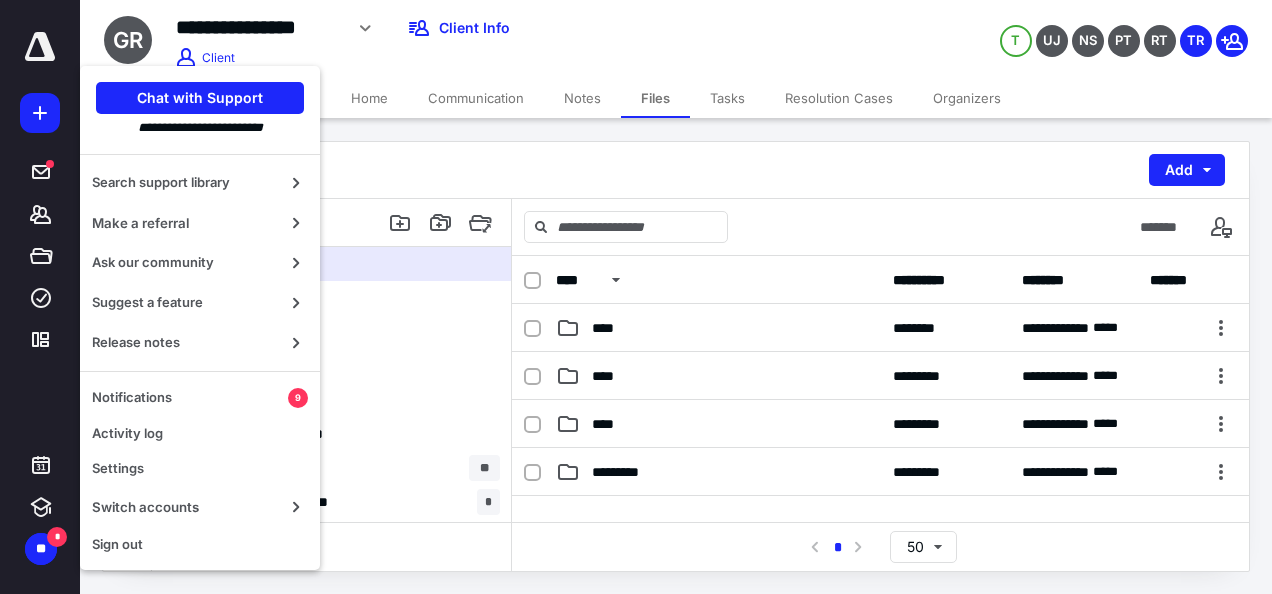 click on "Switch accounts" at bounding box center (184, 507) 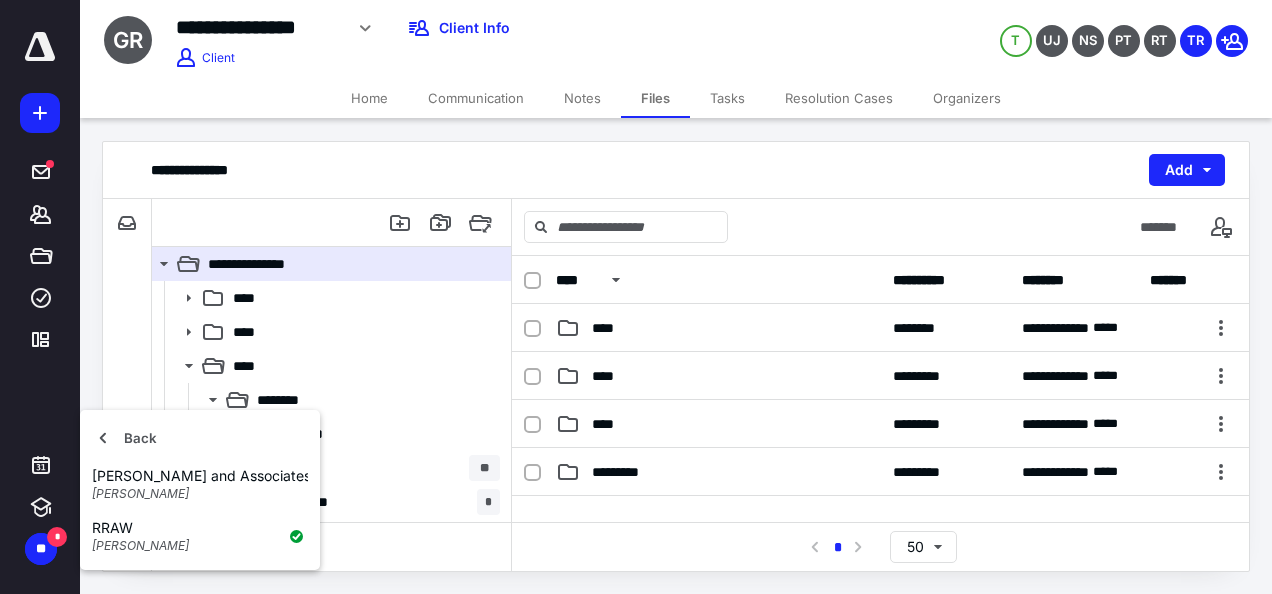 click on "H J Edwards and Associates" at bounding box center (200, 476) 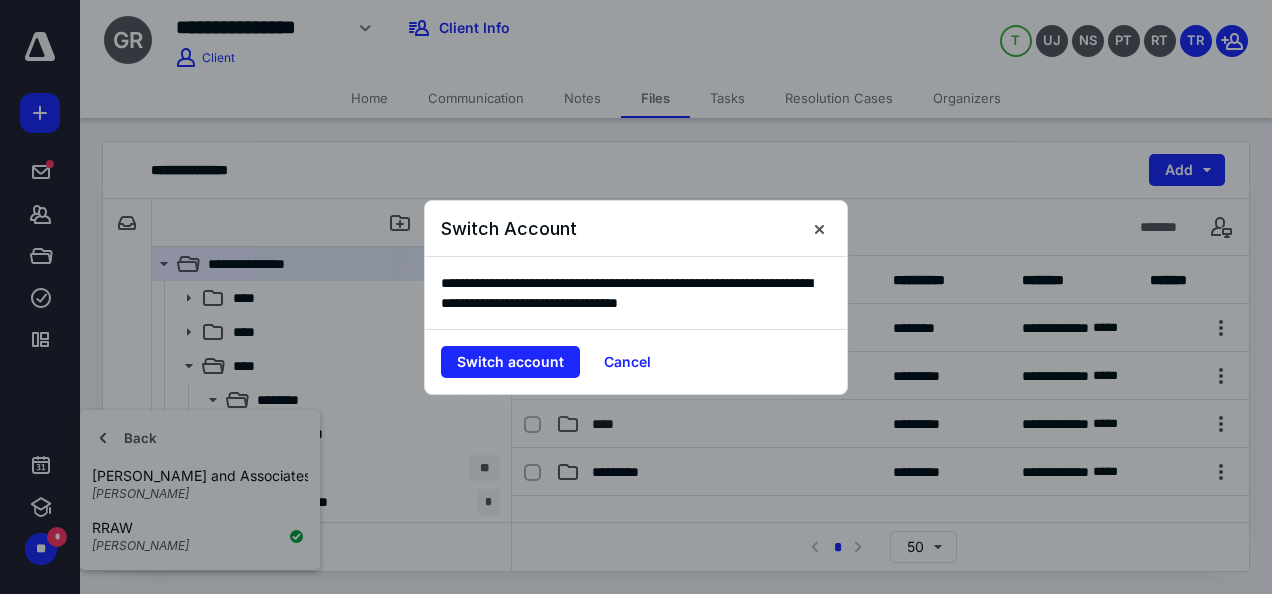 click on "Switch account" at bounding box center (510, 362) 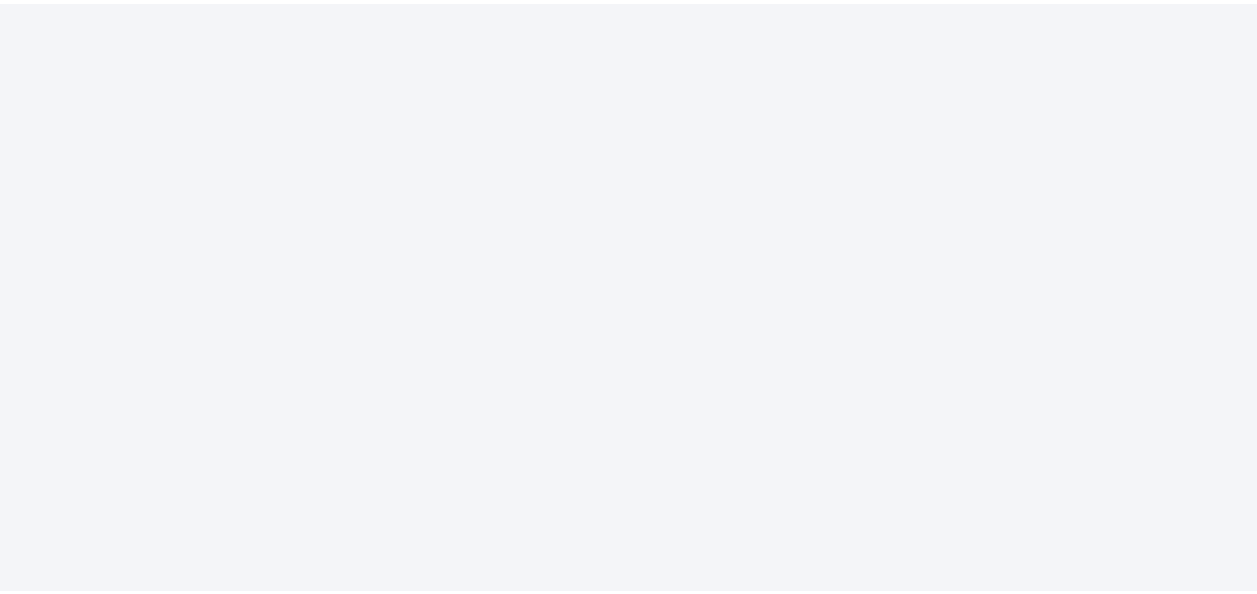 scroll, scrollTop: 0, scrollLeft: 0, axis: both 